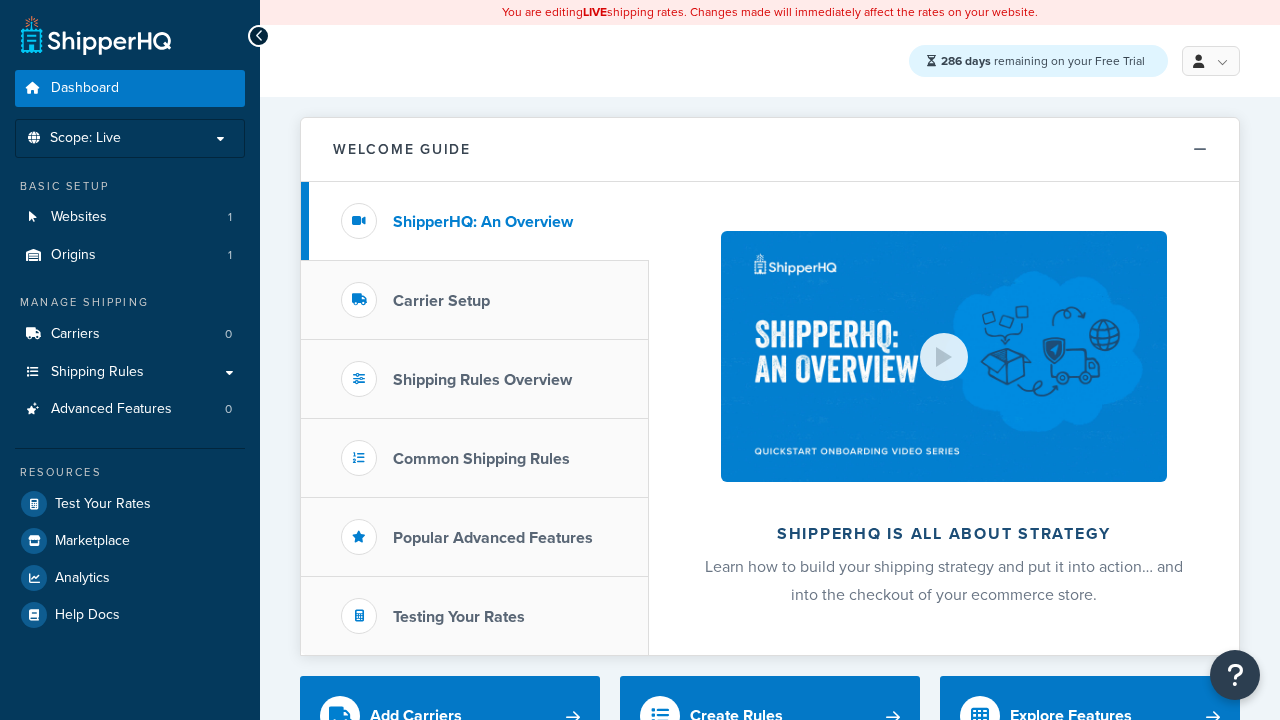 scroll, scrollTop: 0, scrollLeft: 0, axis: both 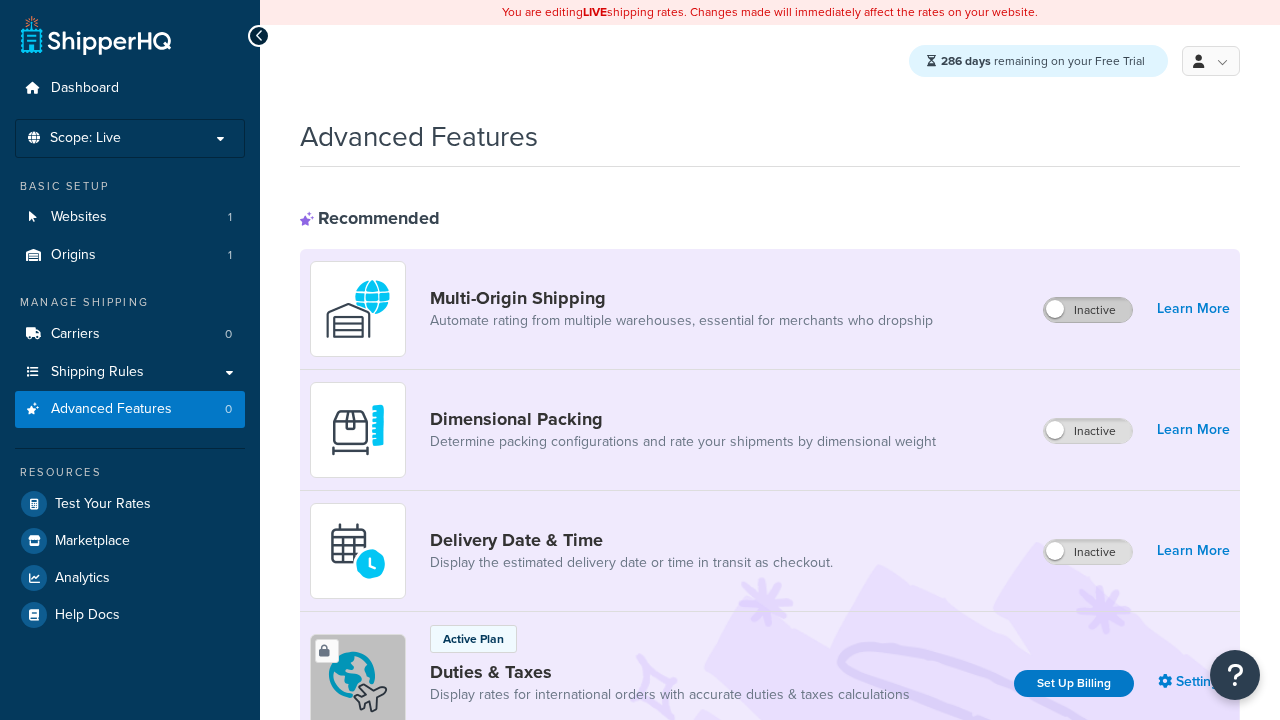 click on "Inactive" at bounding box center (1088, 310) 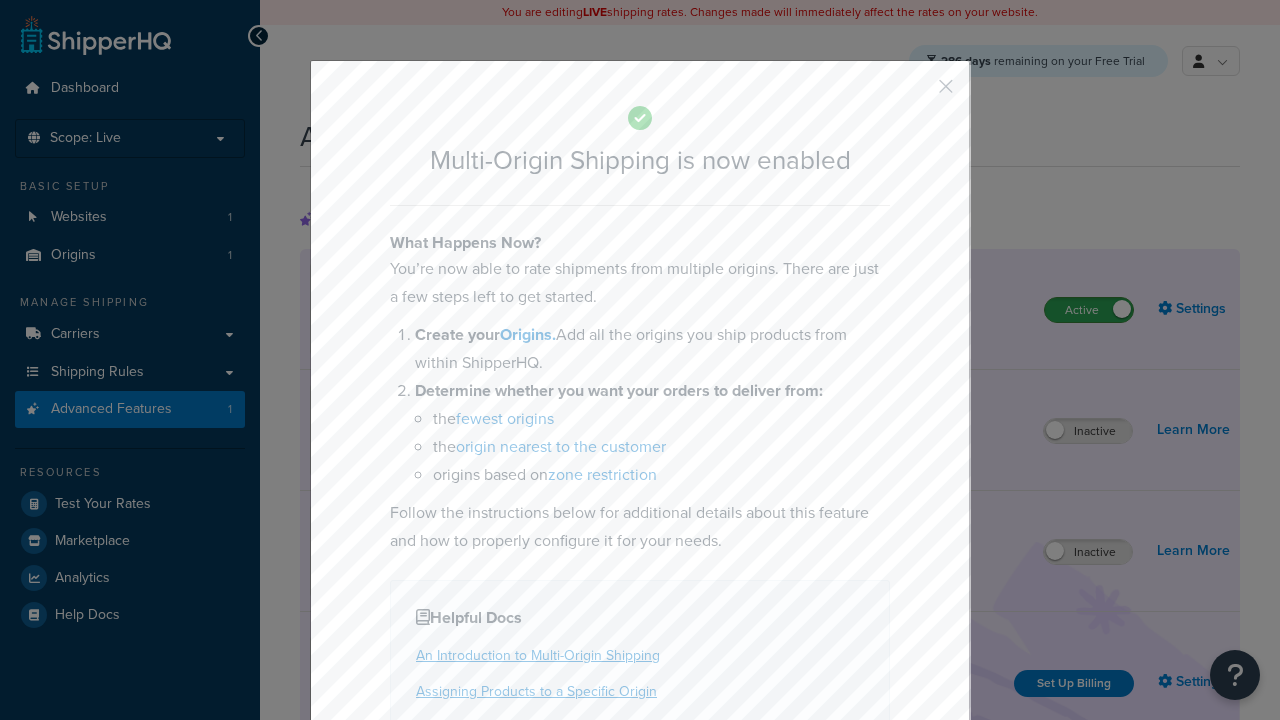 scroll, scrollTop: 0, scrollLeft: 0, axis: both 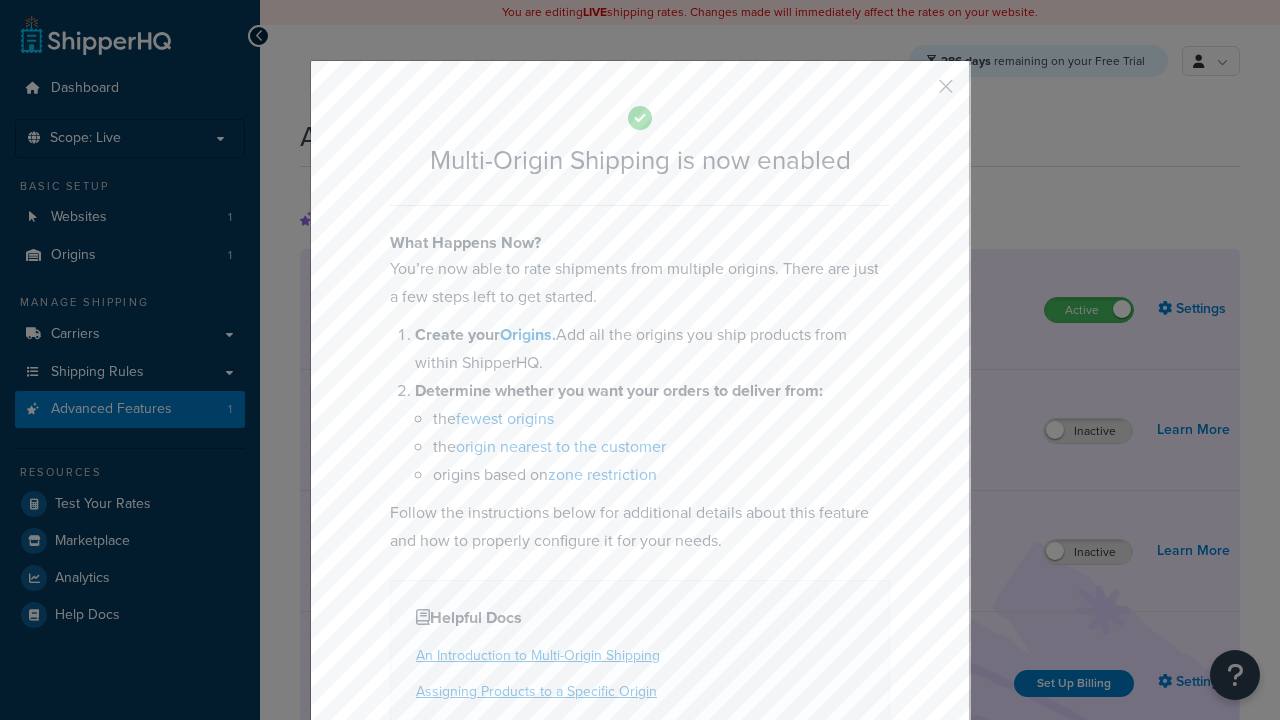 click at bounding box center (916, 93) 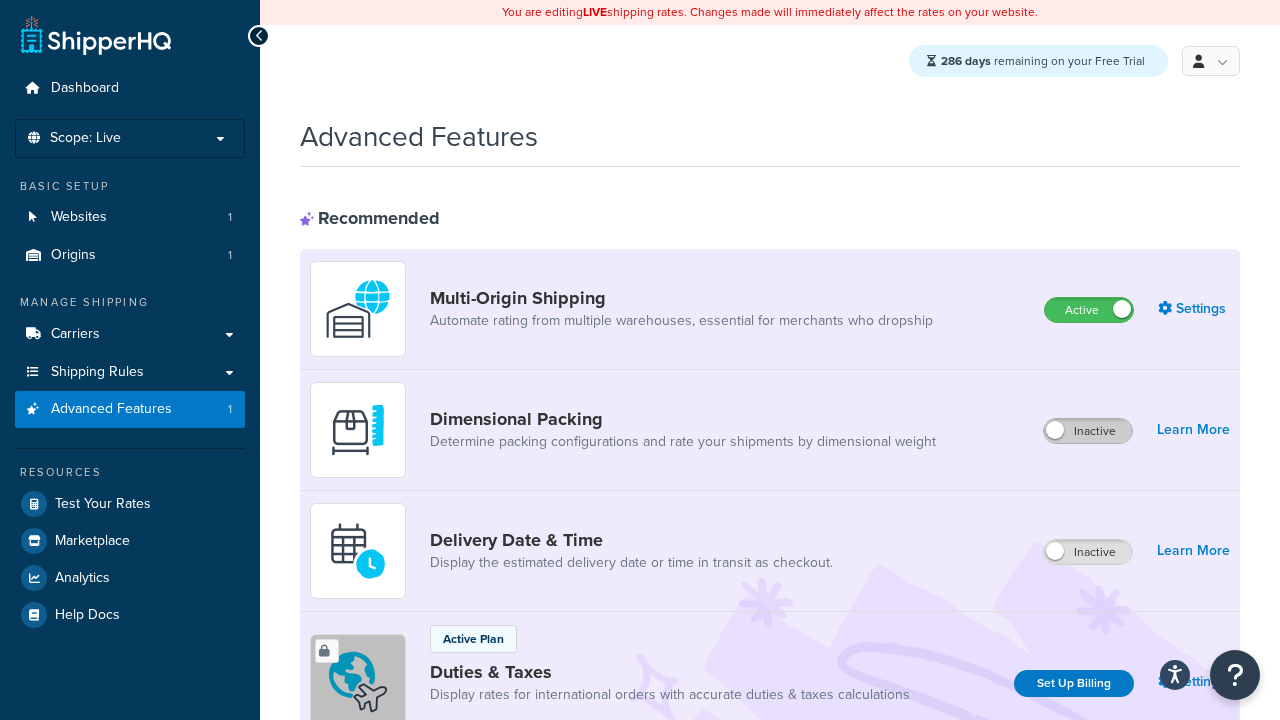click on "Inactive" at bounding box center (1088, 431) 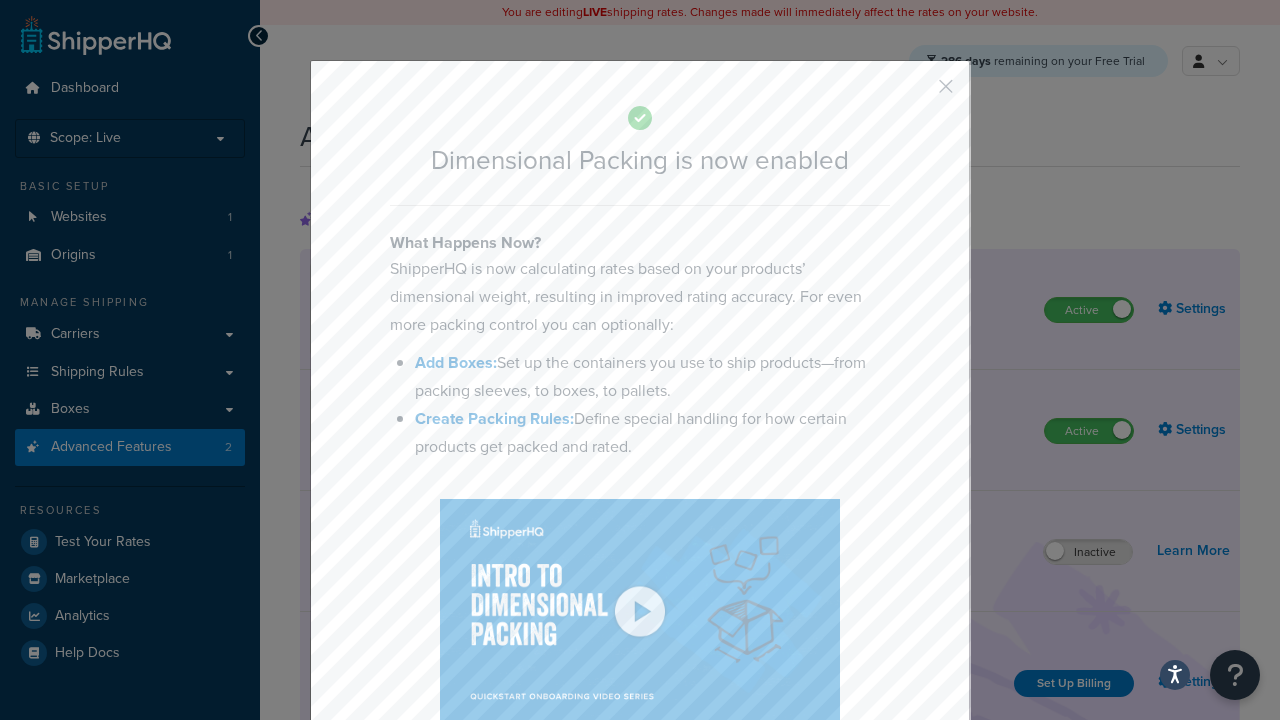 click at bounding box center [916, 93] 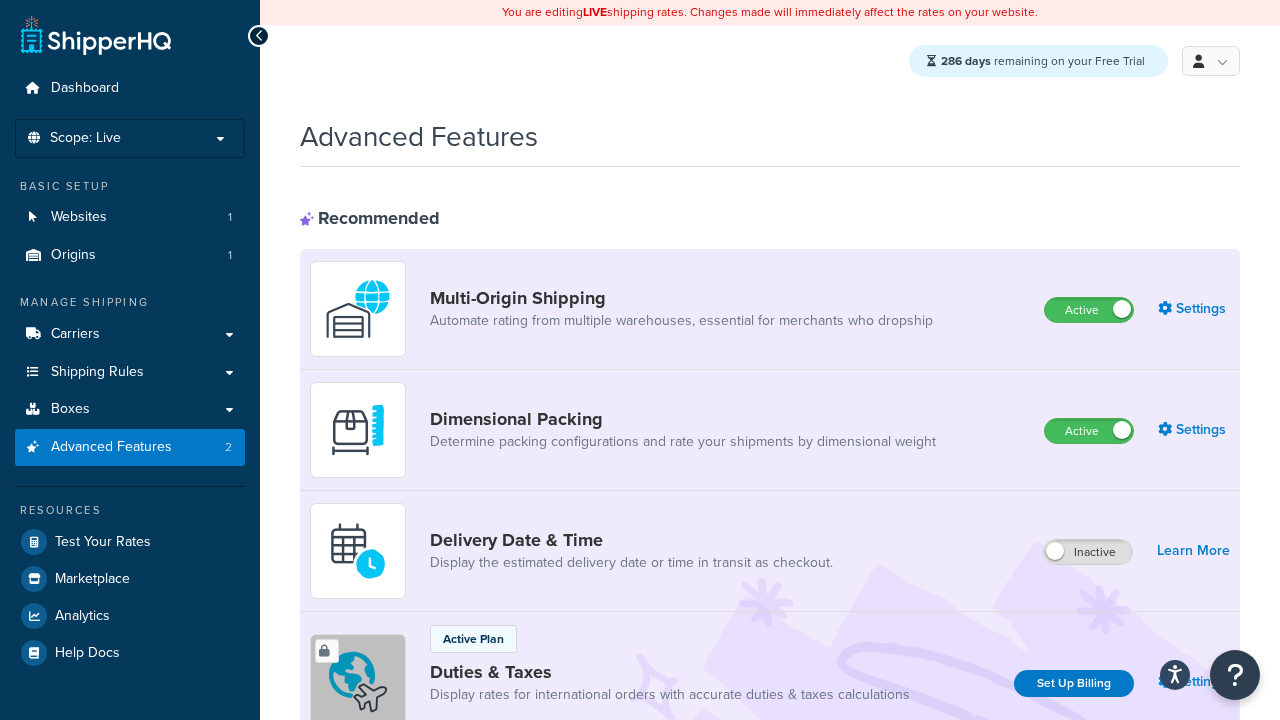 click on "Inactive" at bounding box center [1088, 552] 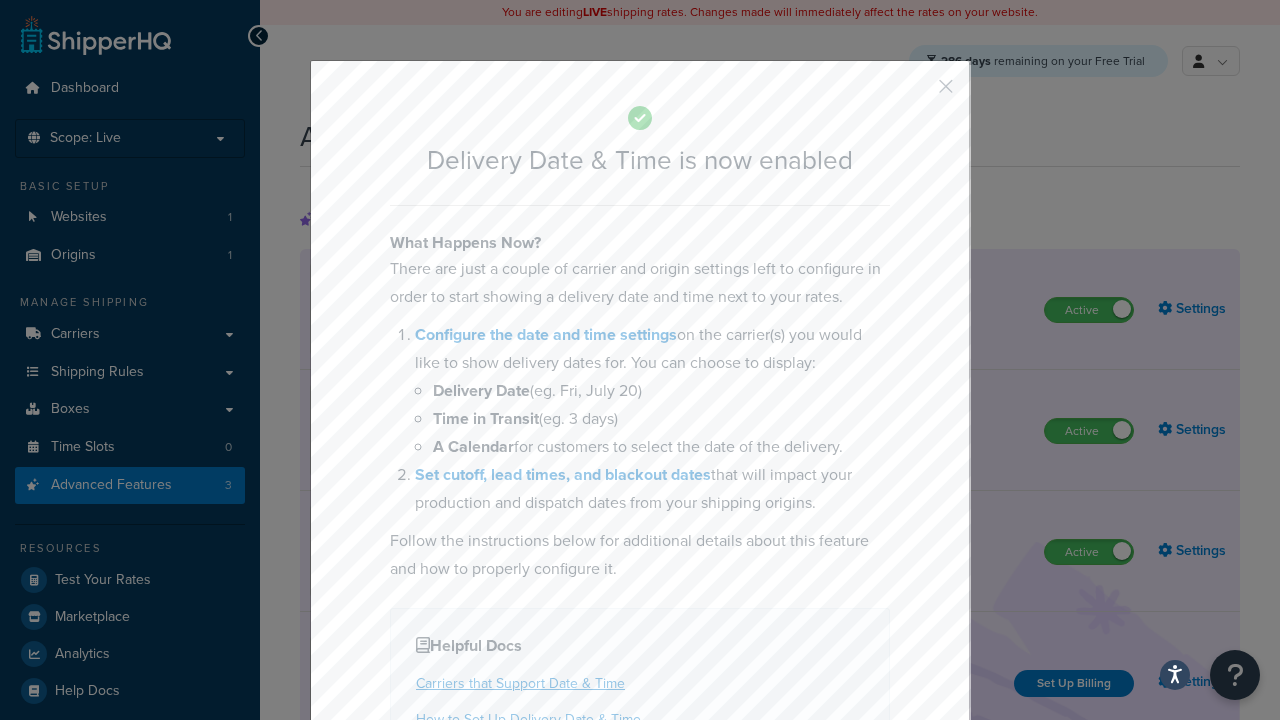 click at bounding box center (916, 93) 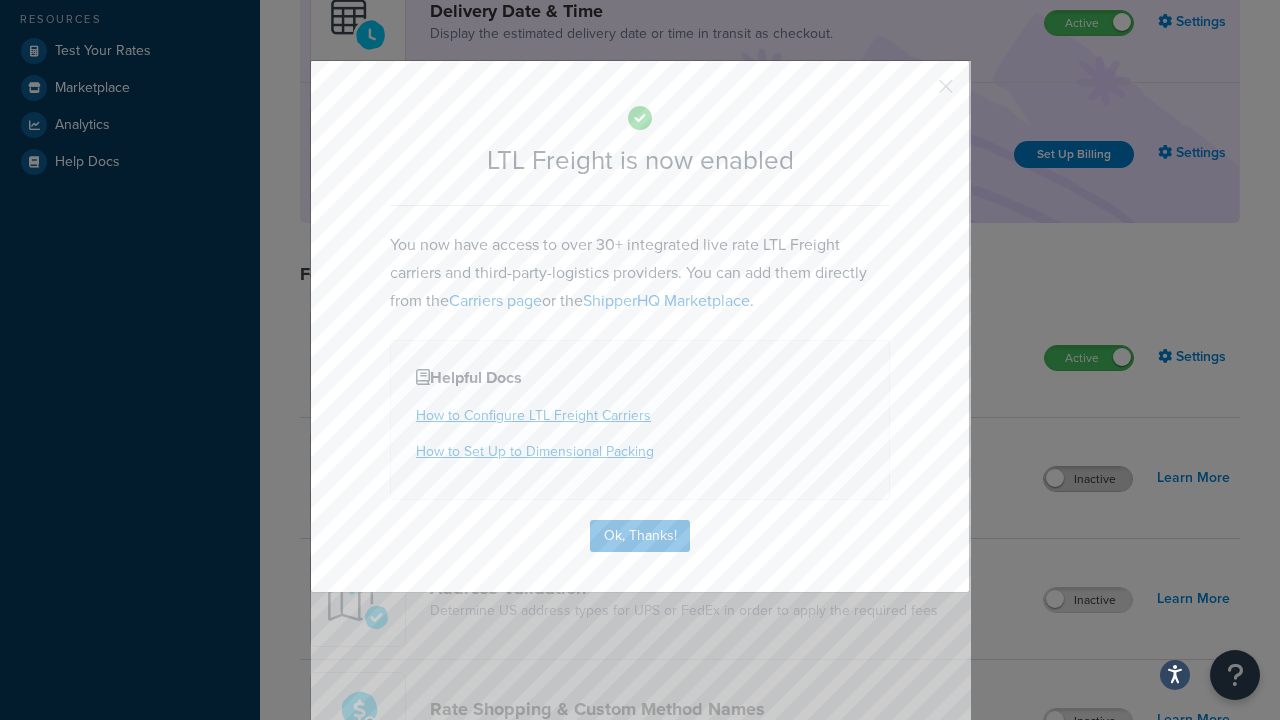 click at bounding box center (916, 93) 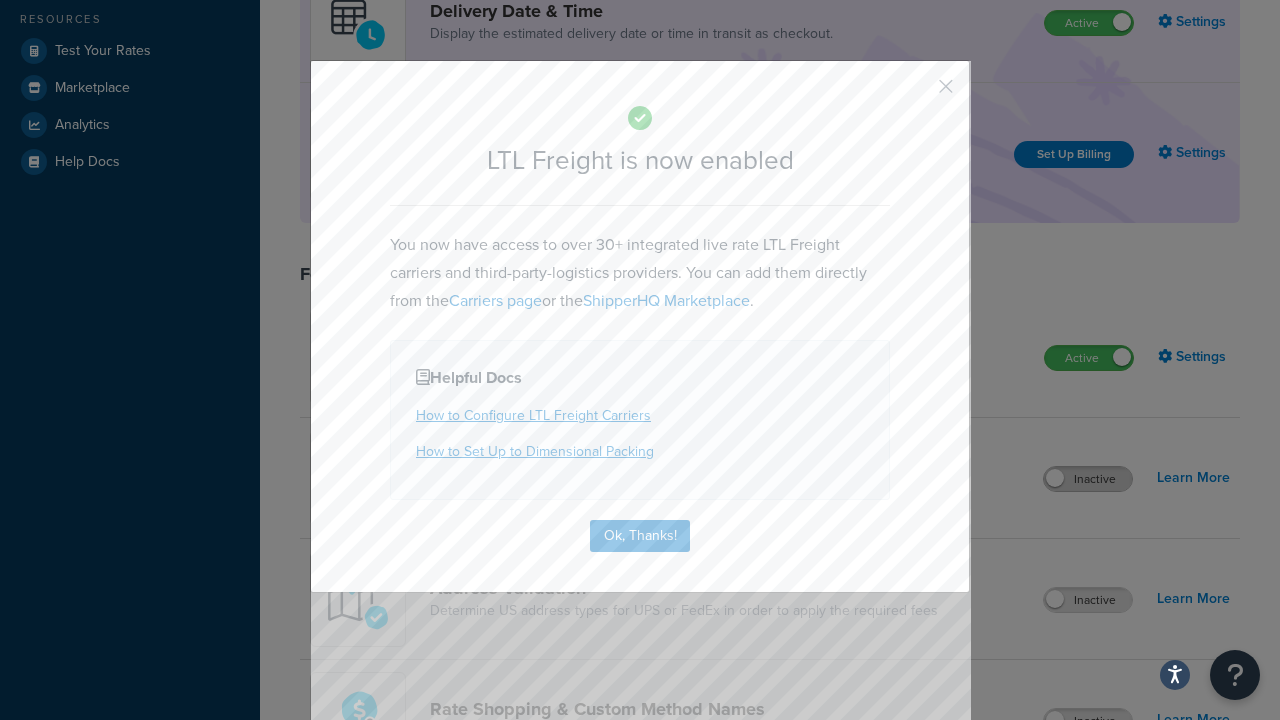 click on "Inactive" at bounding box center (1088, 479) 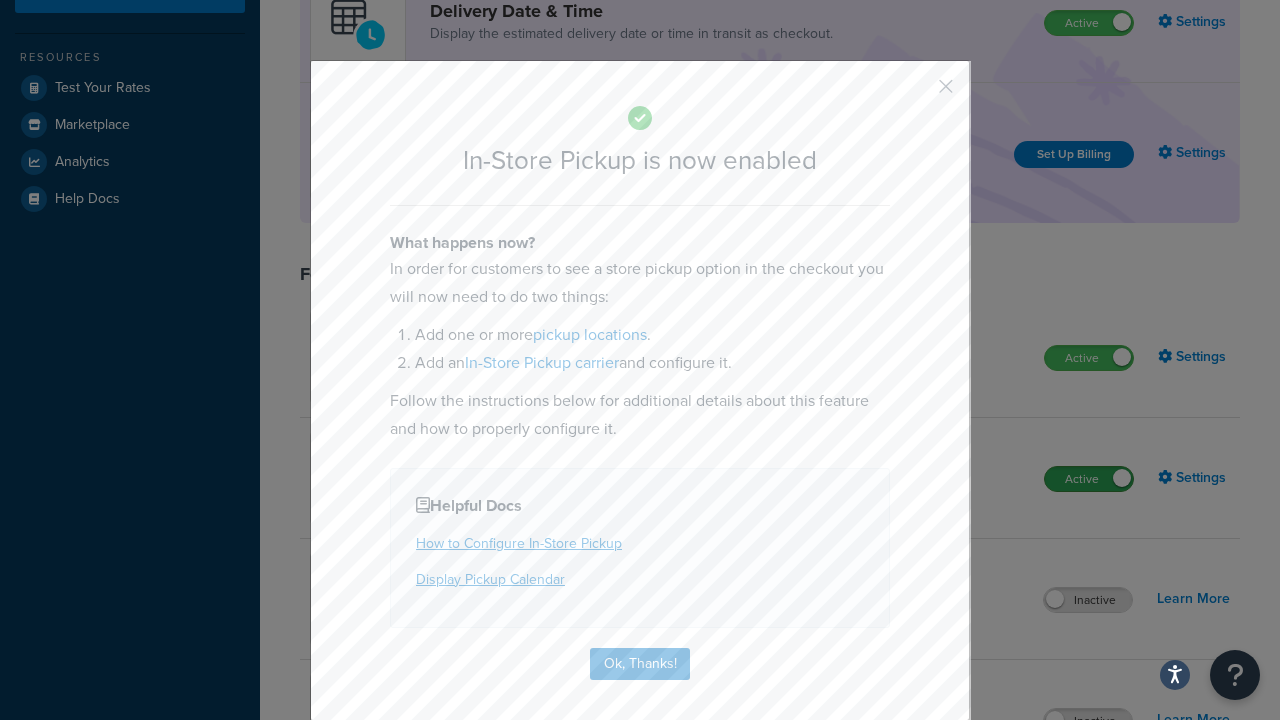 scroll, scrollTop: 567, scrollLeft: 0, axis: vertical 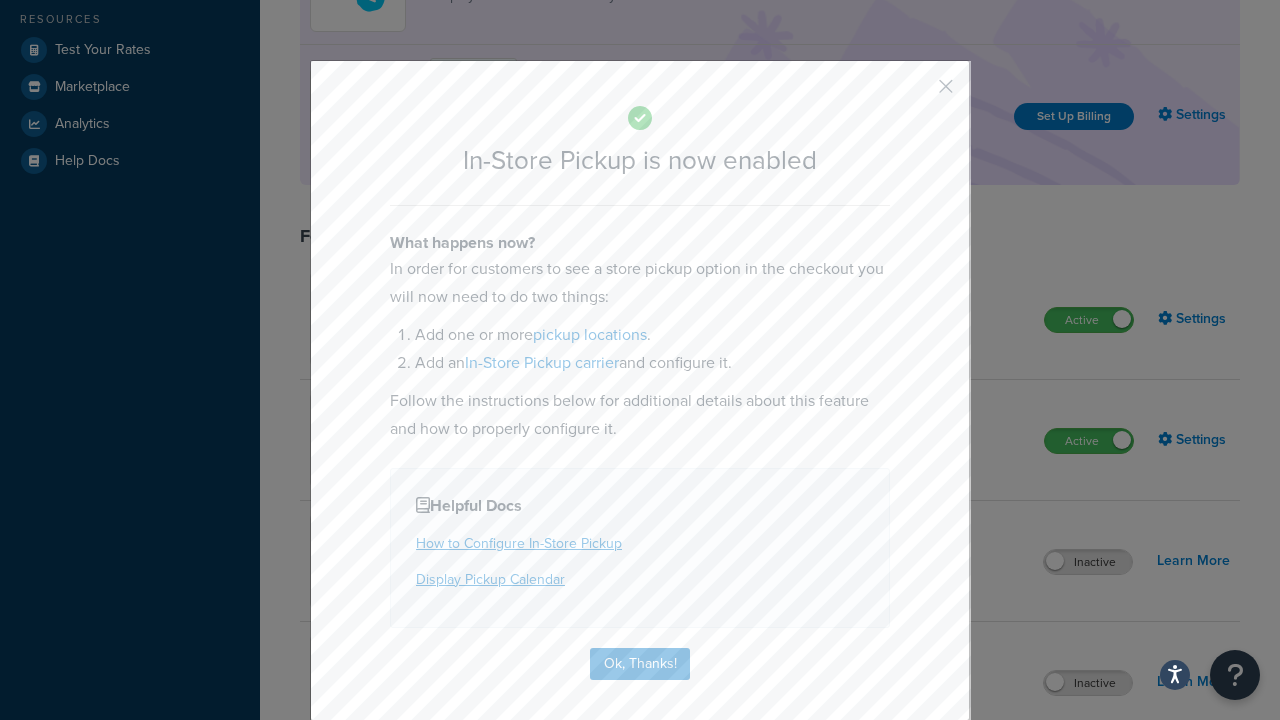 click at bounding box center (916, 93) 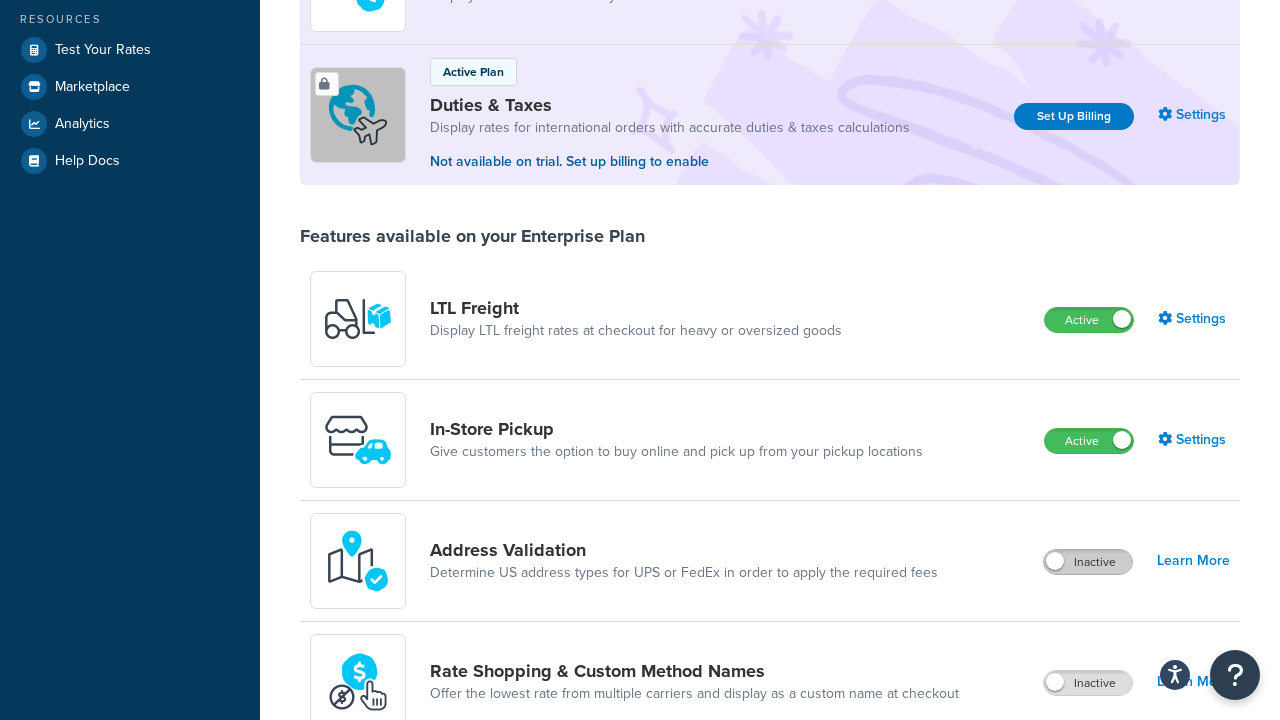 click on "Inactive" at bounding box center (1088, 562) 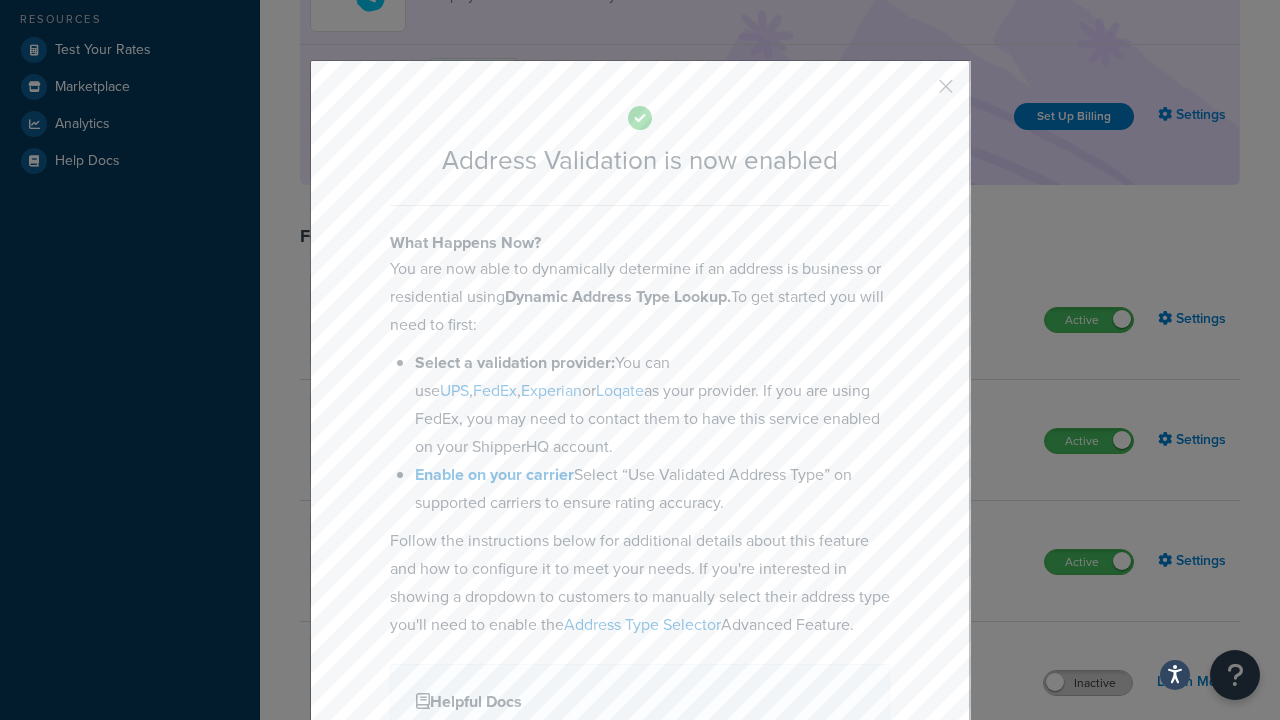 click at bounding box center [916, 93] 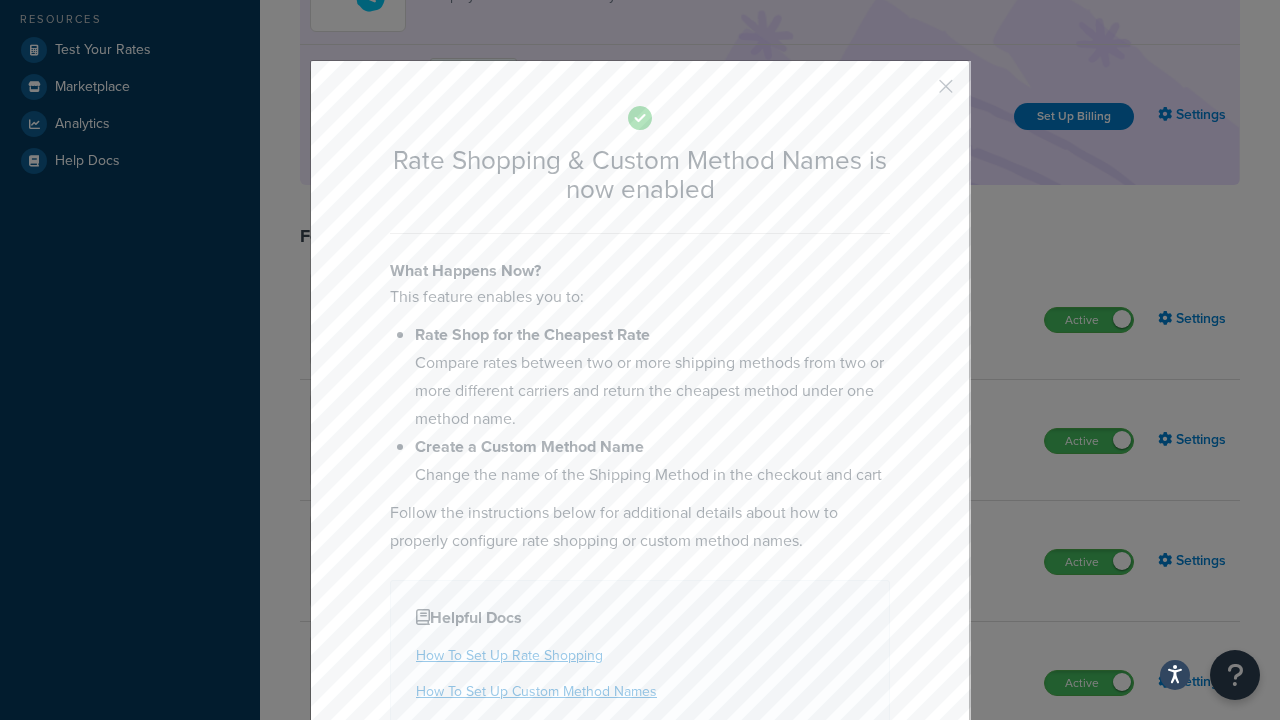 click at bounding box center [916, 93] 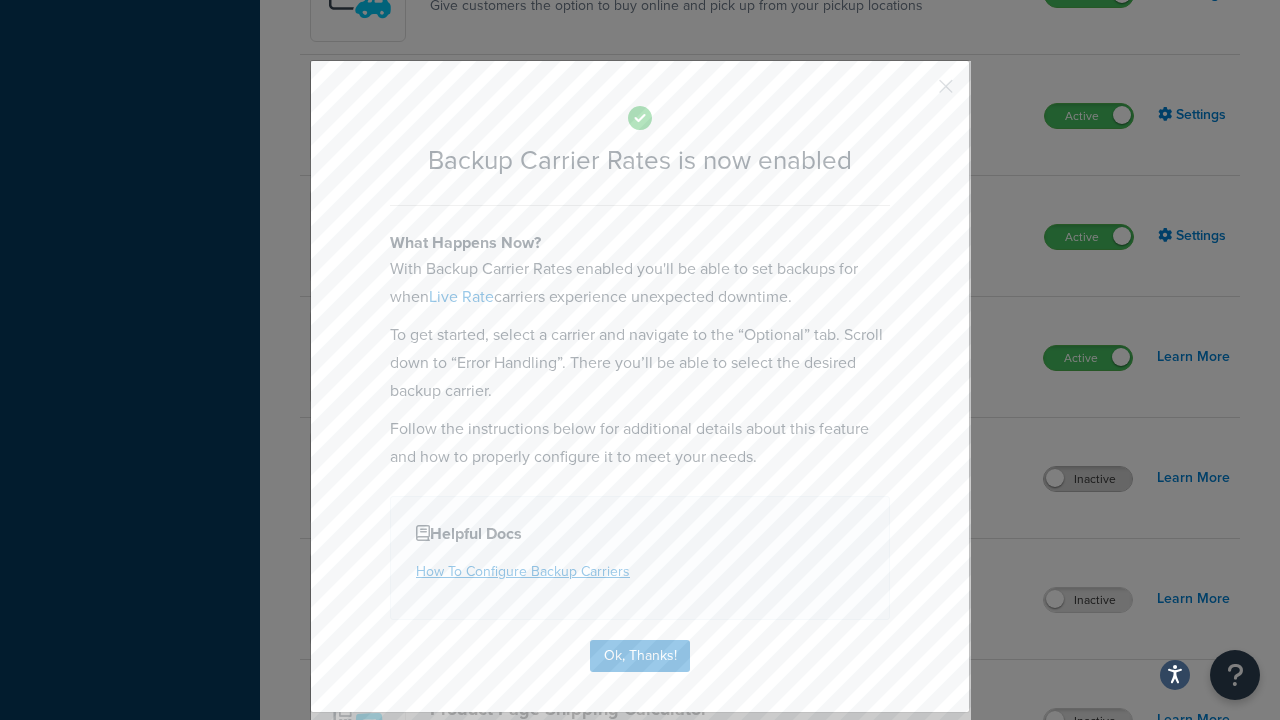 click at bounding box center [916, 93] 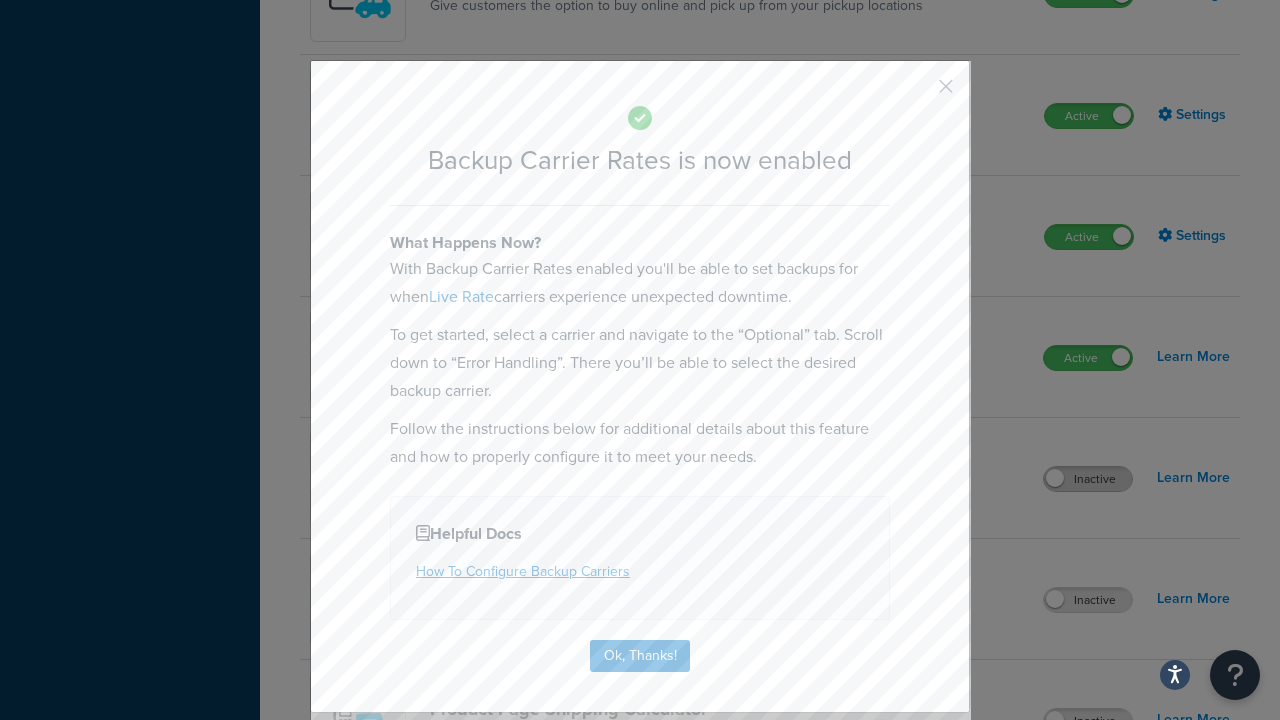 click on "Inactive" at bounding box center [1088, 479] 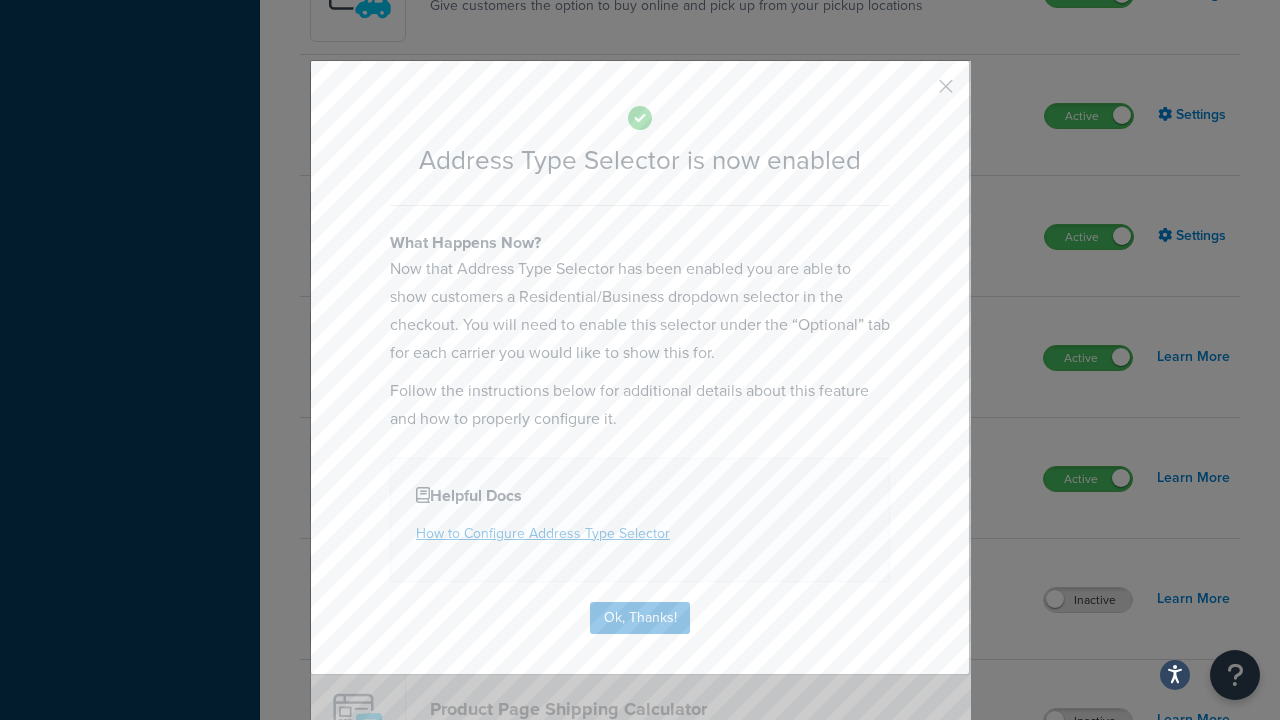 click at bounding box center (916, 93) 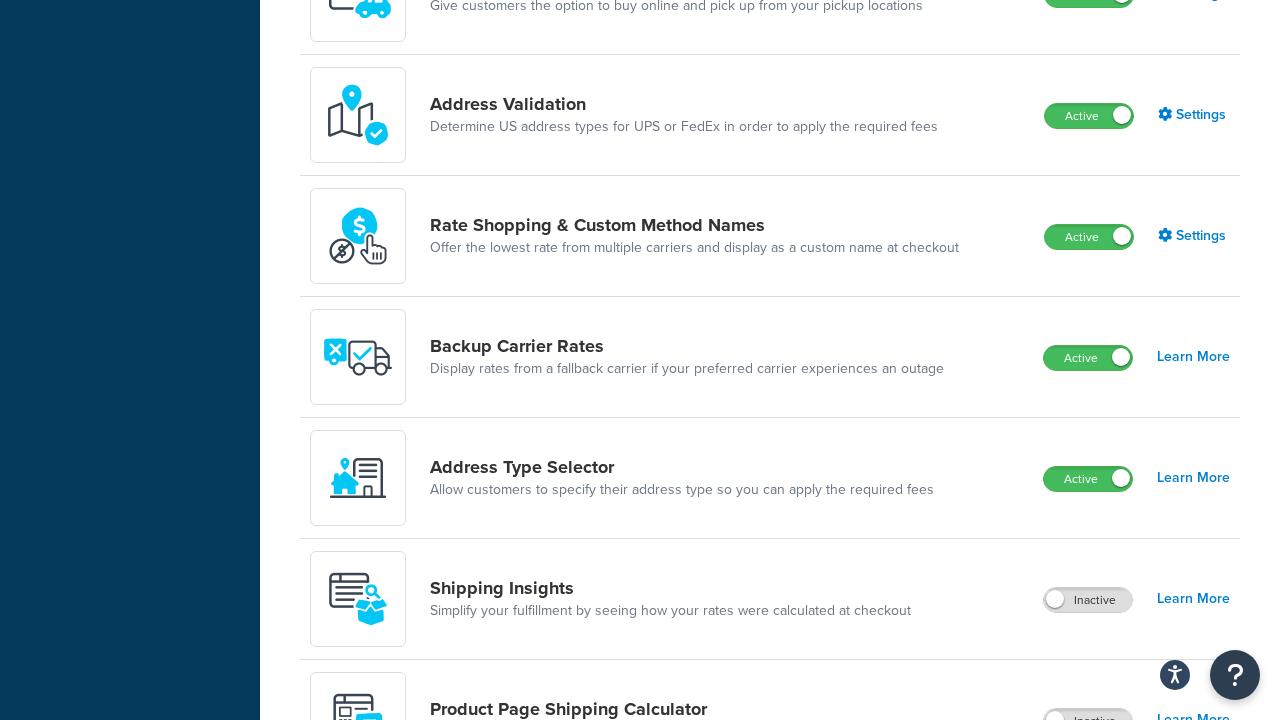 click on "Inactive" at bounding box center (1088, 721) 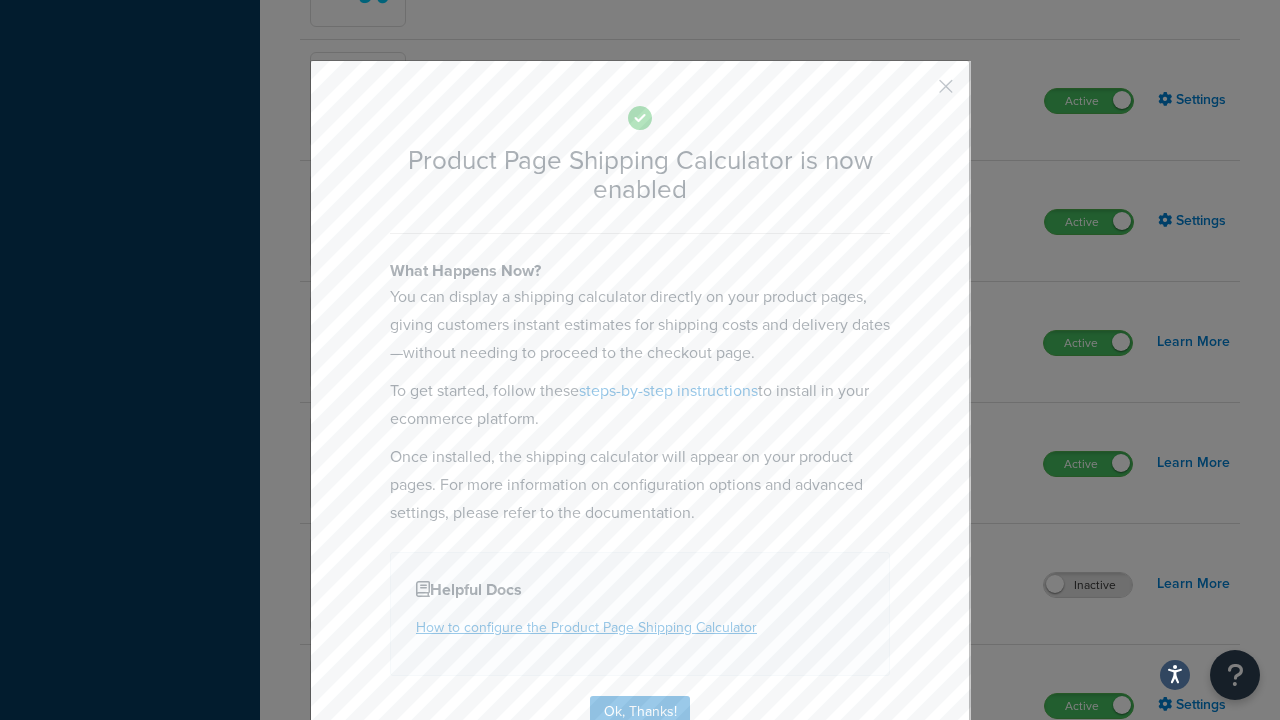 click at bounding box center [916, 93] 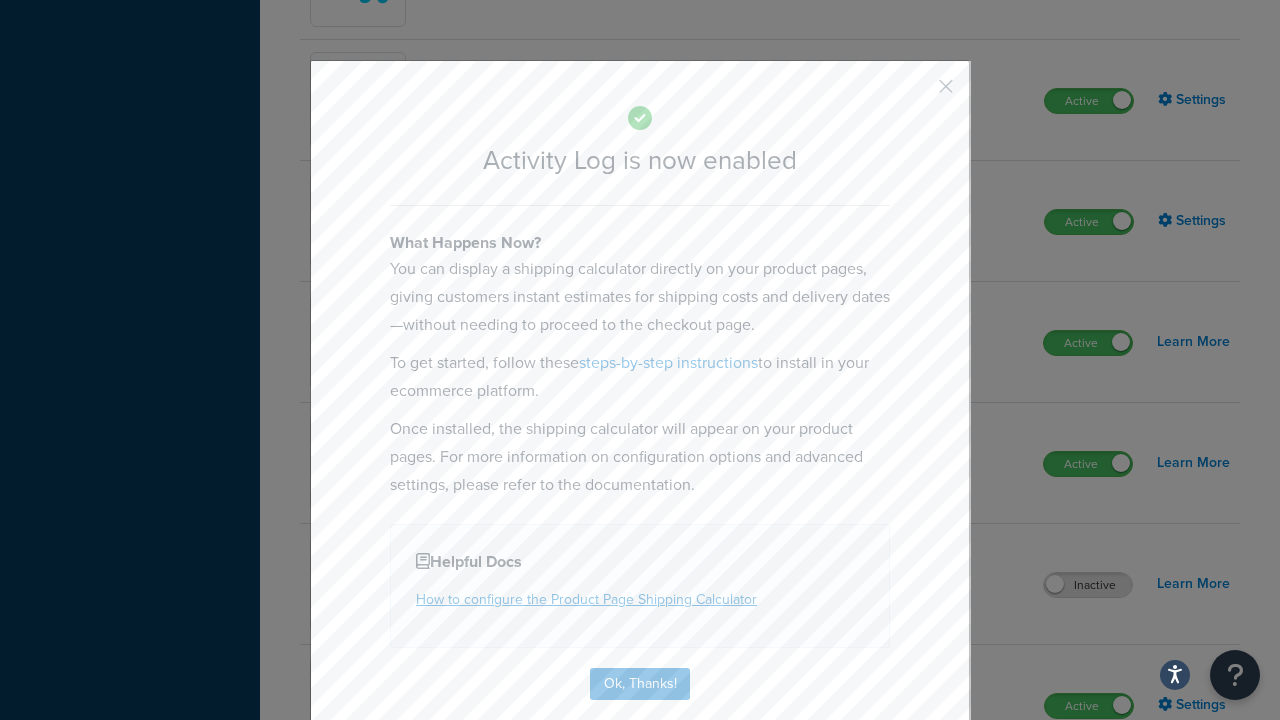 scroll, scrollTop: 1497, scrollLeft: 0, axis: vertical 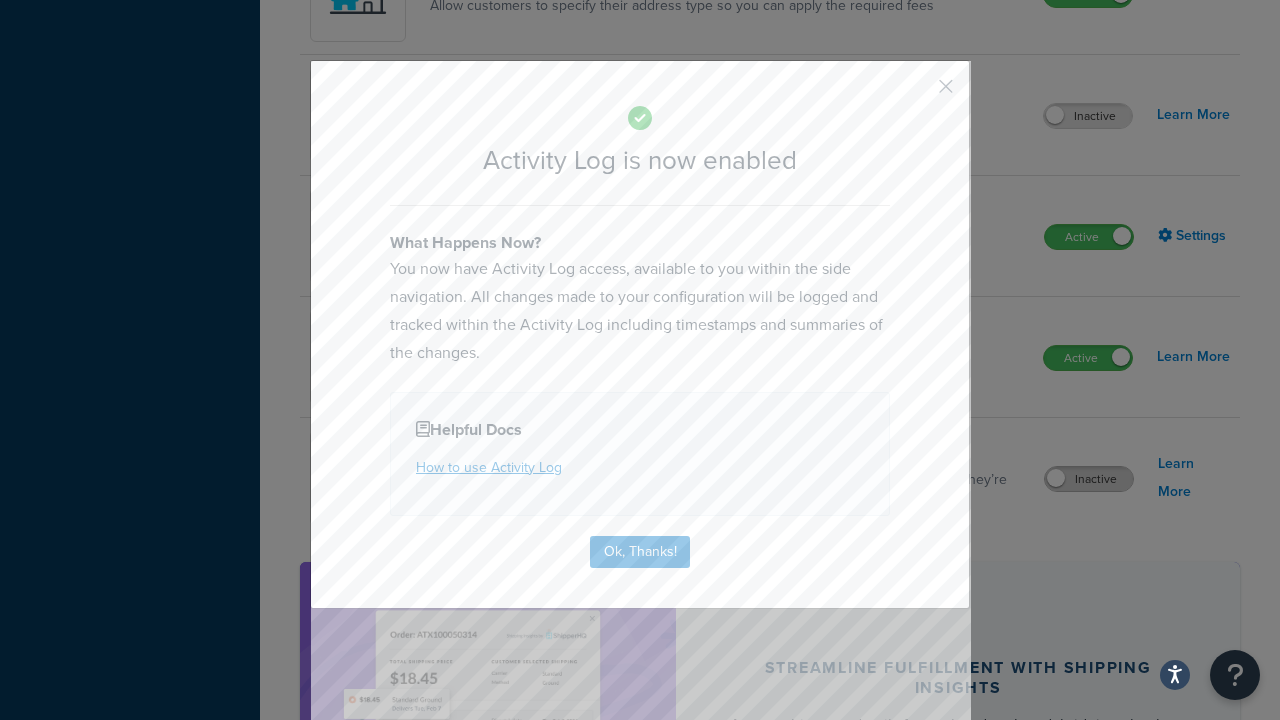 click at bounding box center [916, 93] 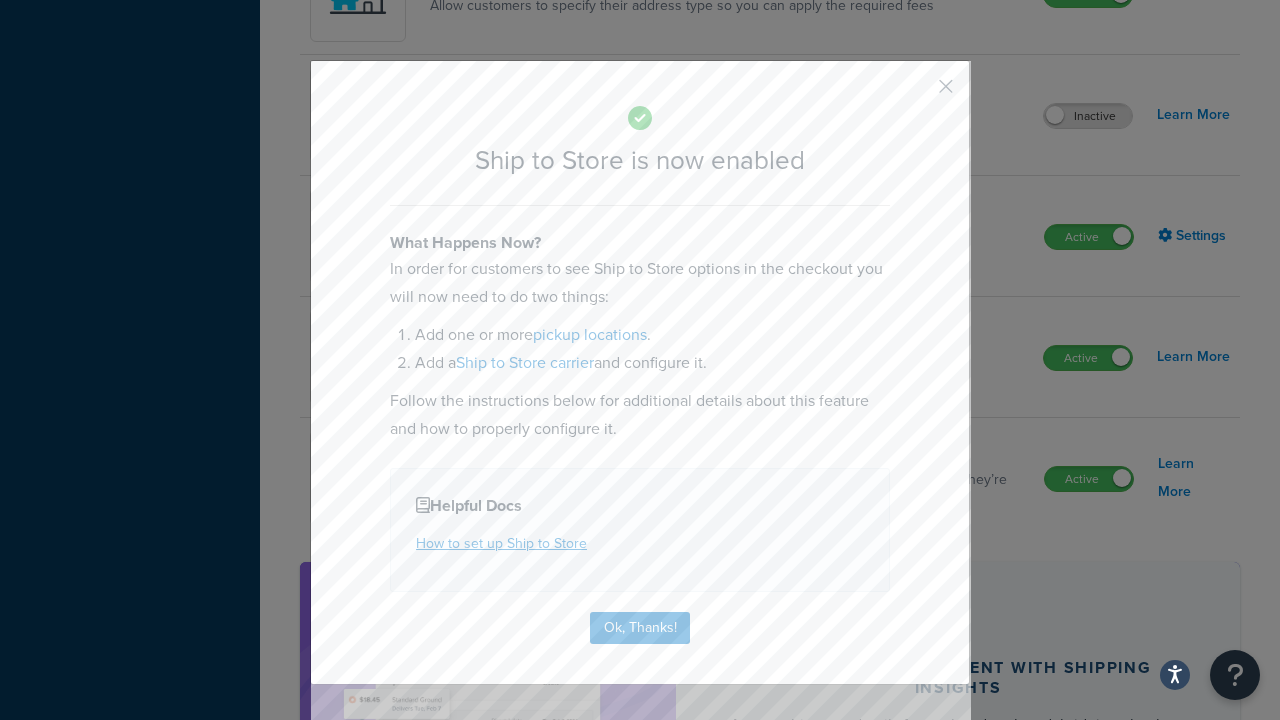 click at bounding box center [916, 93] 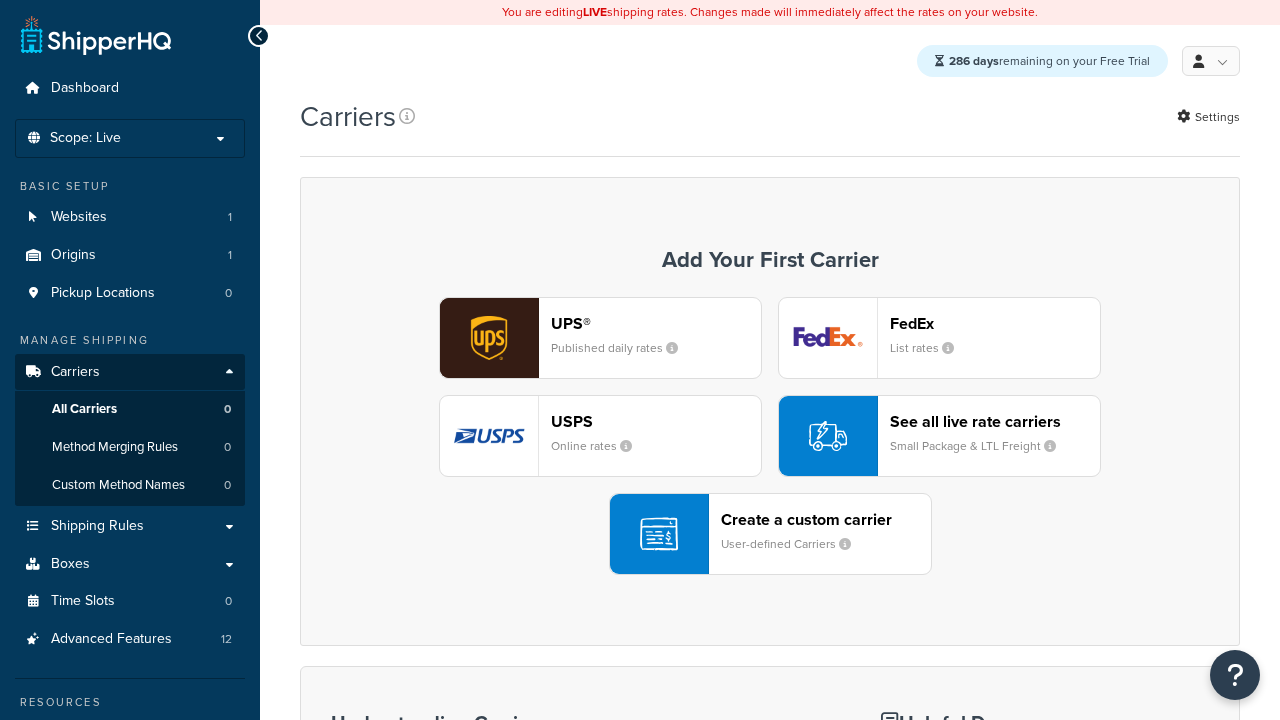 click on "UPS® Published daily rates   FedEx List rates   USPS Online rates   See all live rate carriers Small Package & LTL Freight   Create a custom carrier User-defined Carriers" at bounding box center [770, 436] 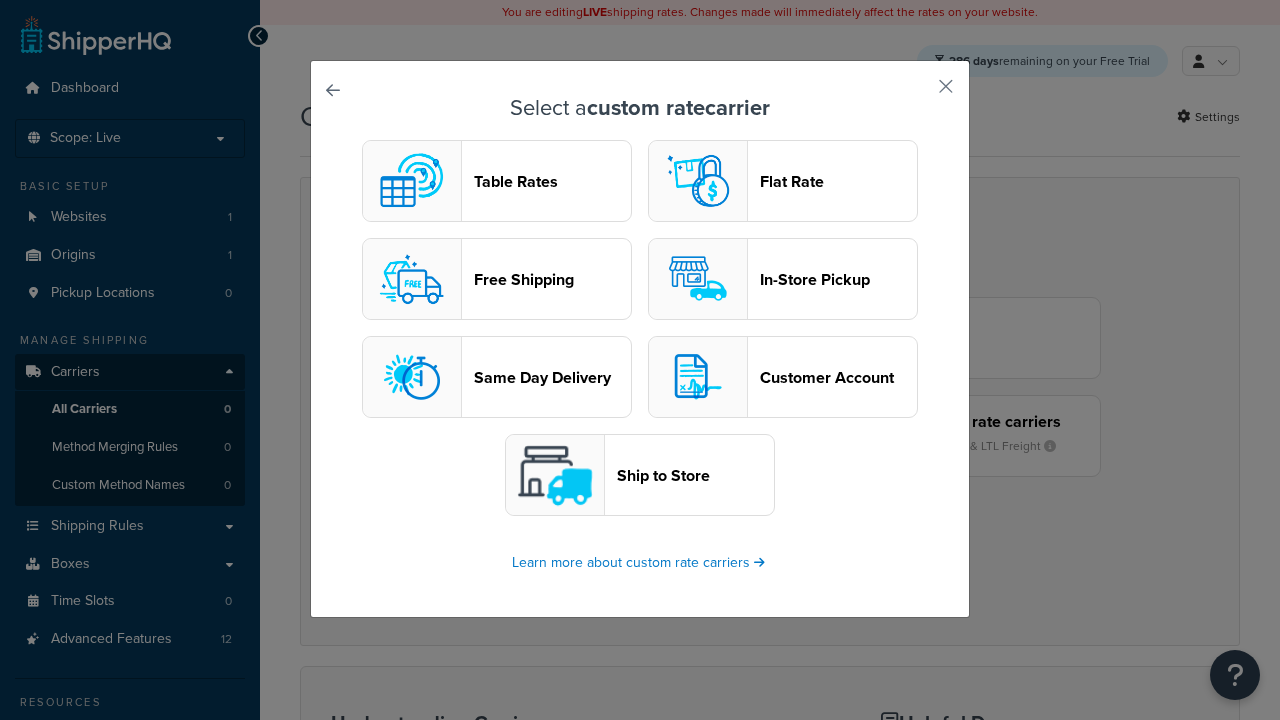 scroll, scrollTop: 0, scrollLeft: 0, axis: both 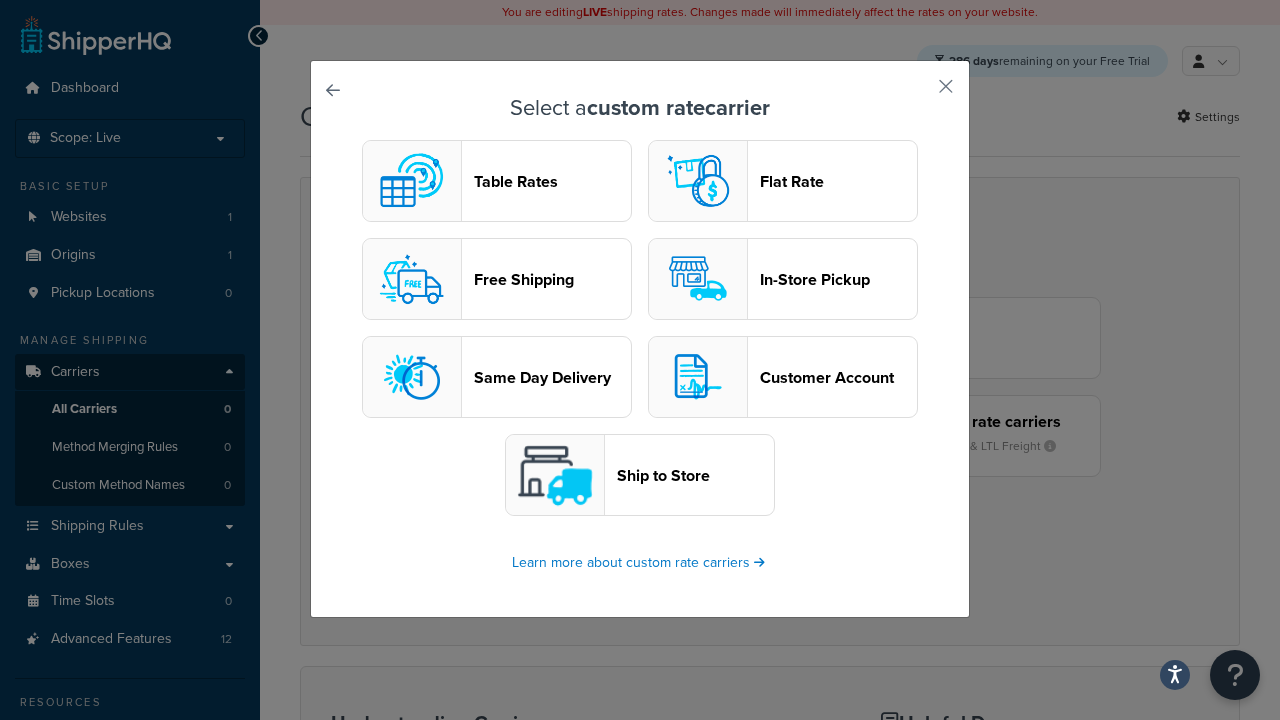click on "In-Store Pickup" at bounding box center (838, 279) 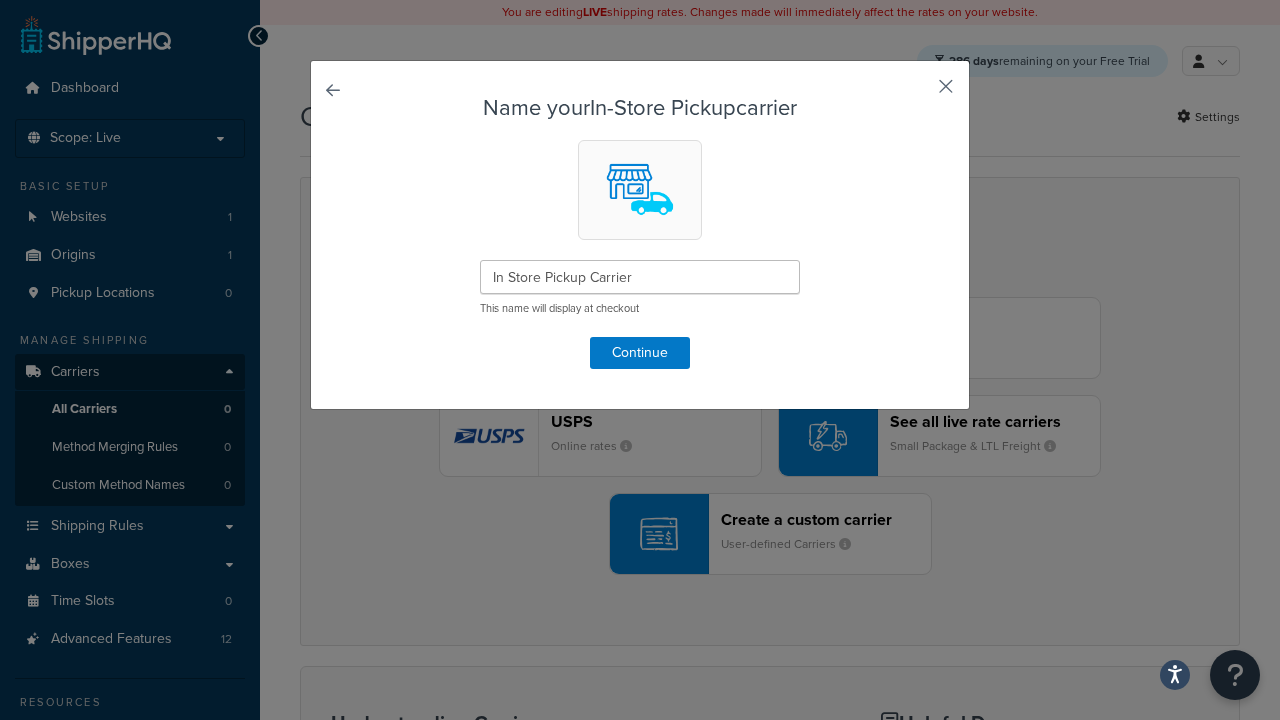click at bounding box center [916, 93] 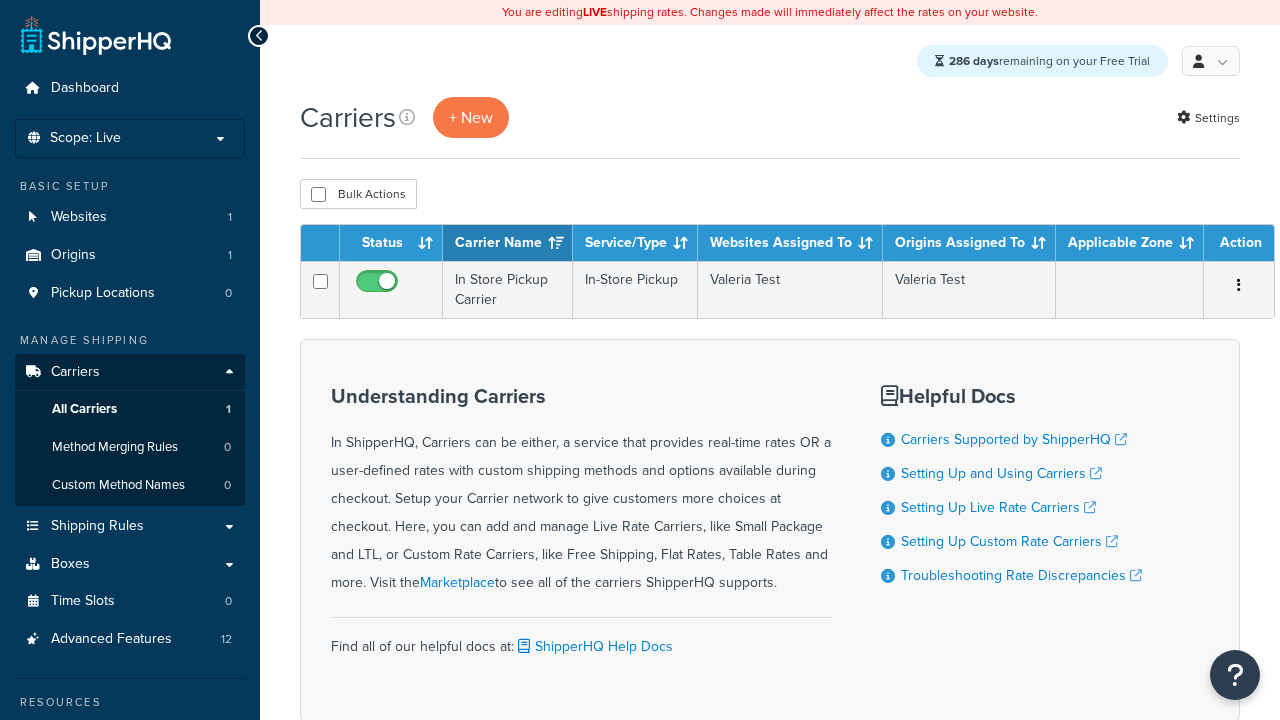 scroll, scrollTop: 0, scrollLeft: 0, axis: both 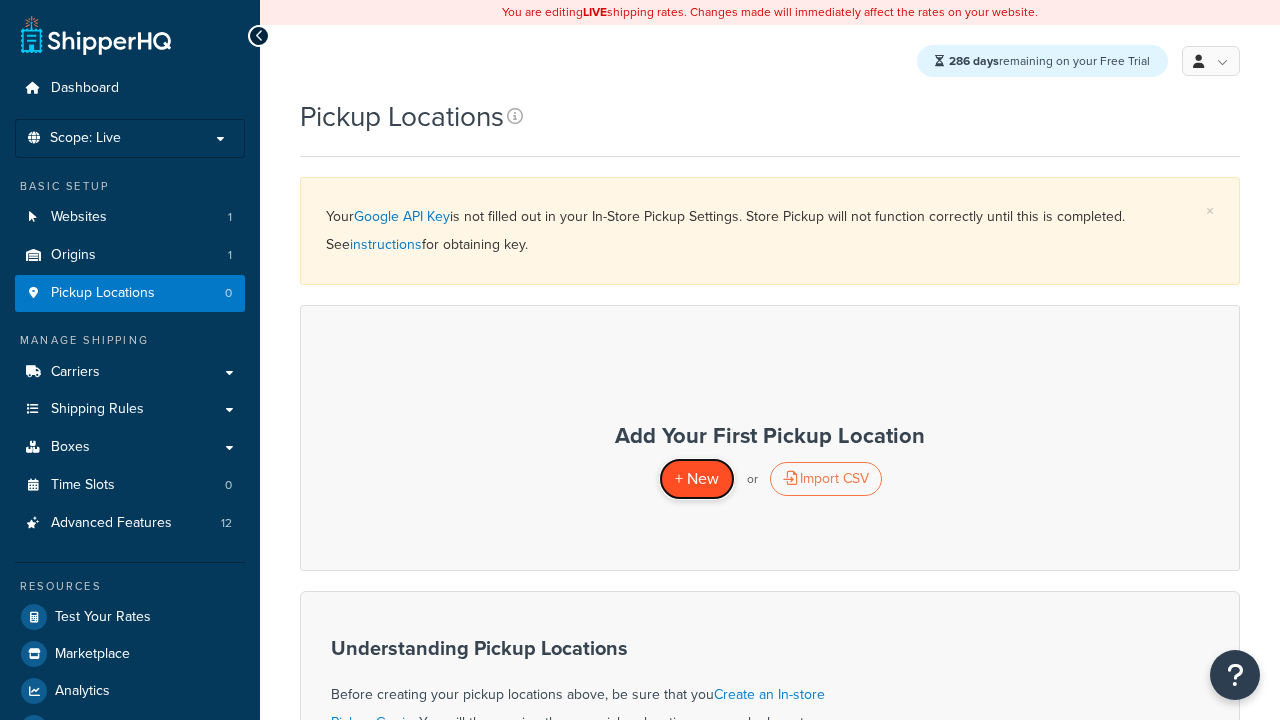 click on "+ New" at bounding box center (697, 478) 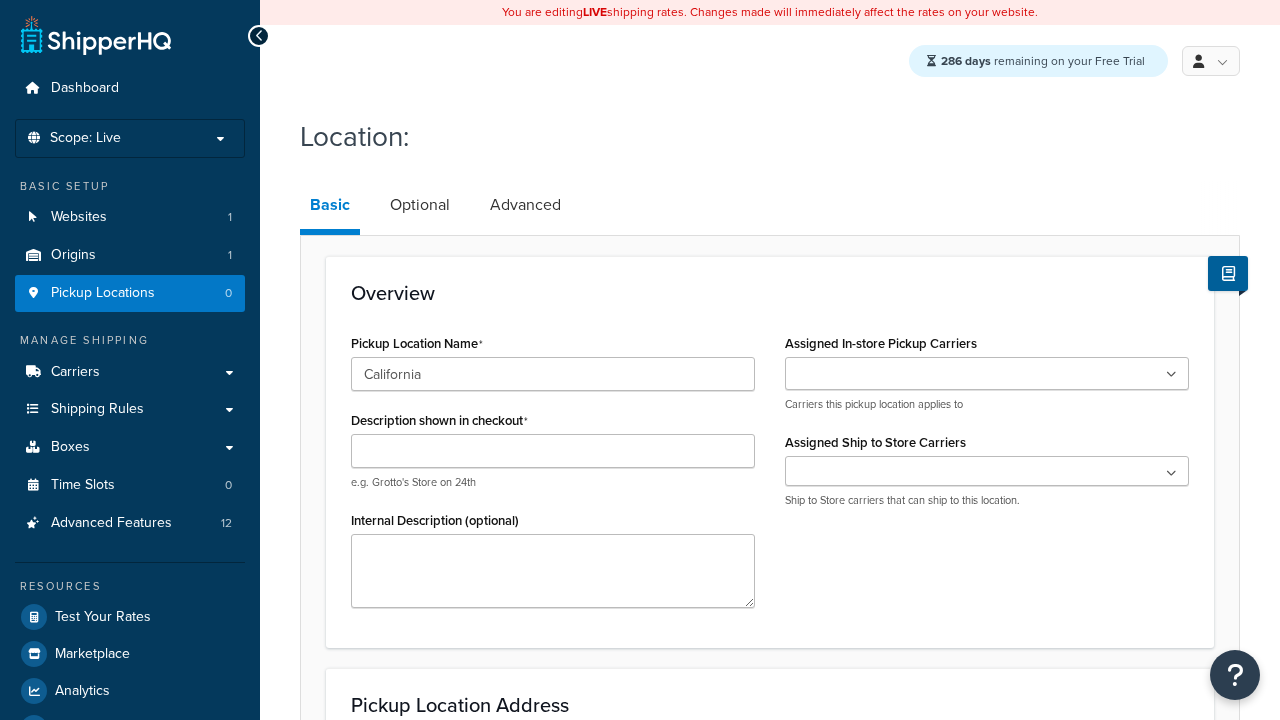 scroll, scrollTop: 0, scrollLeft: 0, axis: both 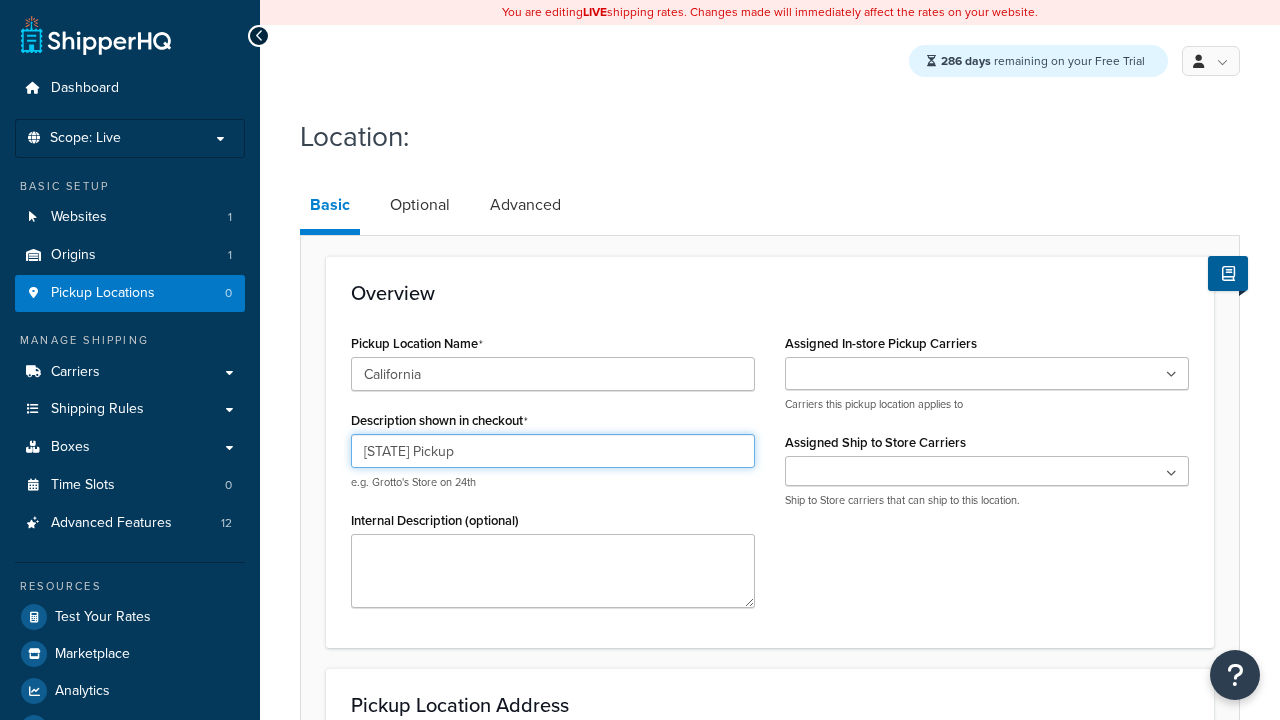 type on "California Pickup" 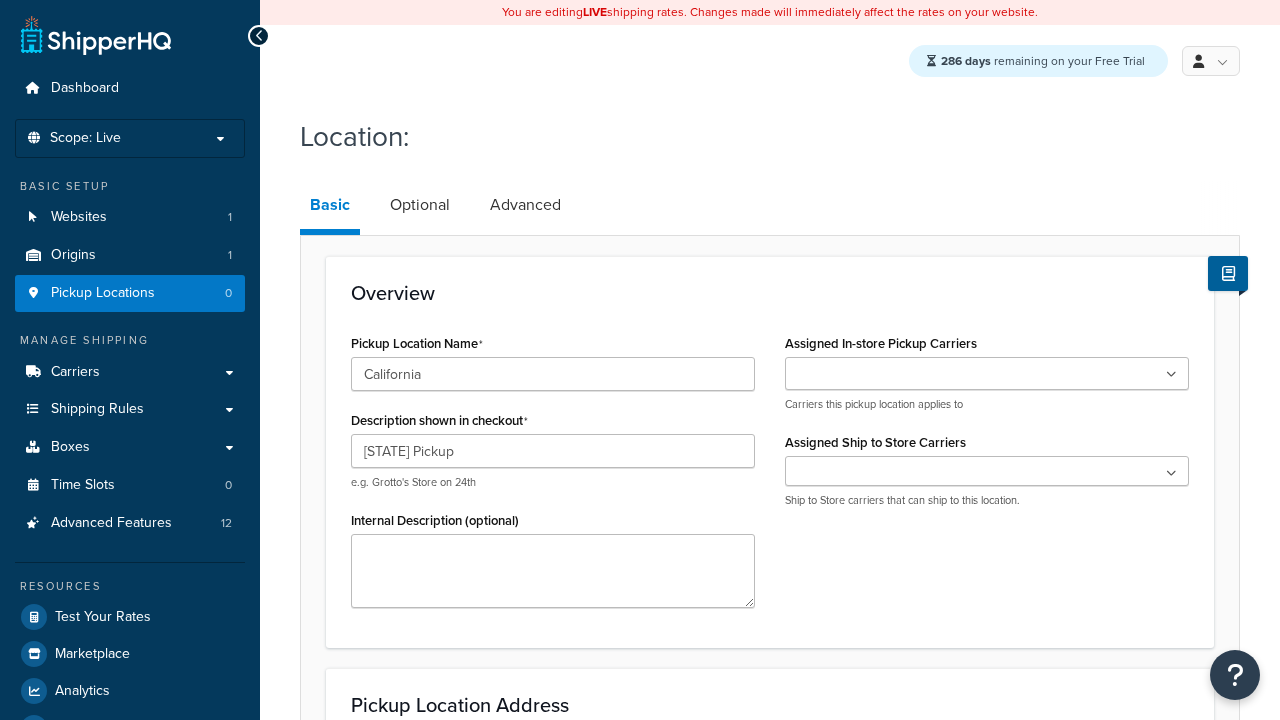 click at bounding box center [987, 373] 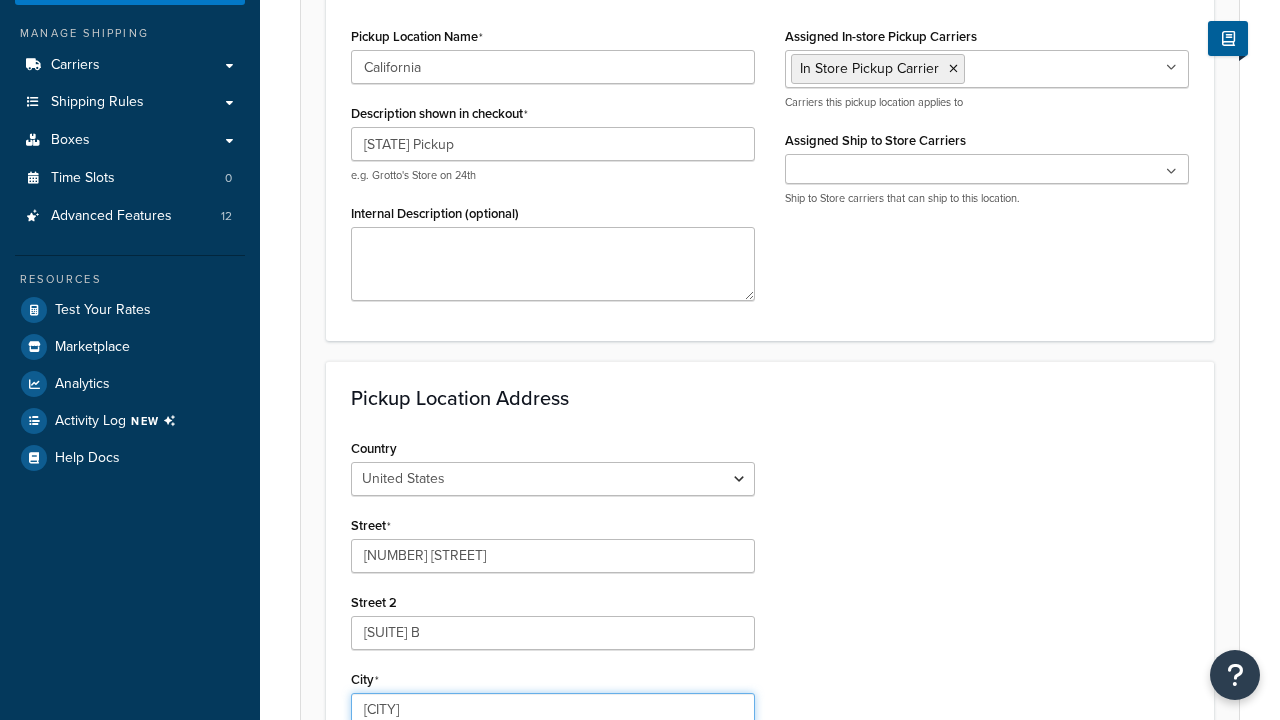 type on "Irvine" 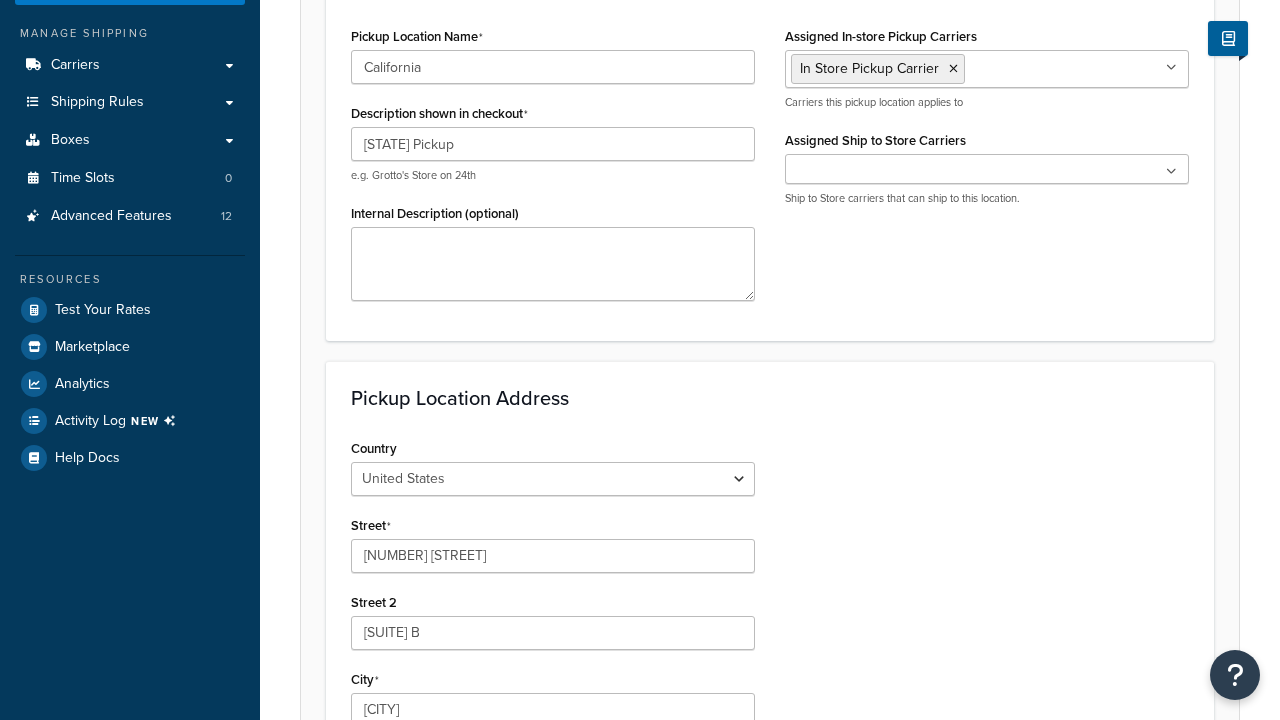 scroll, scrollTop: 737, scrollLeft: 0, axis: vertical 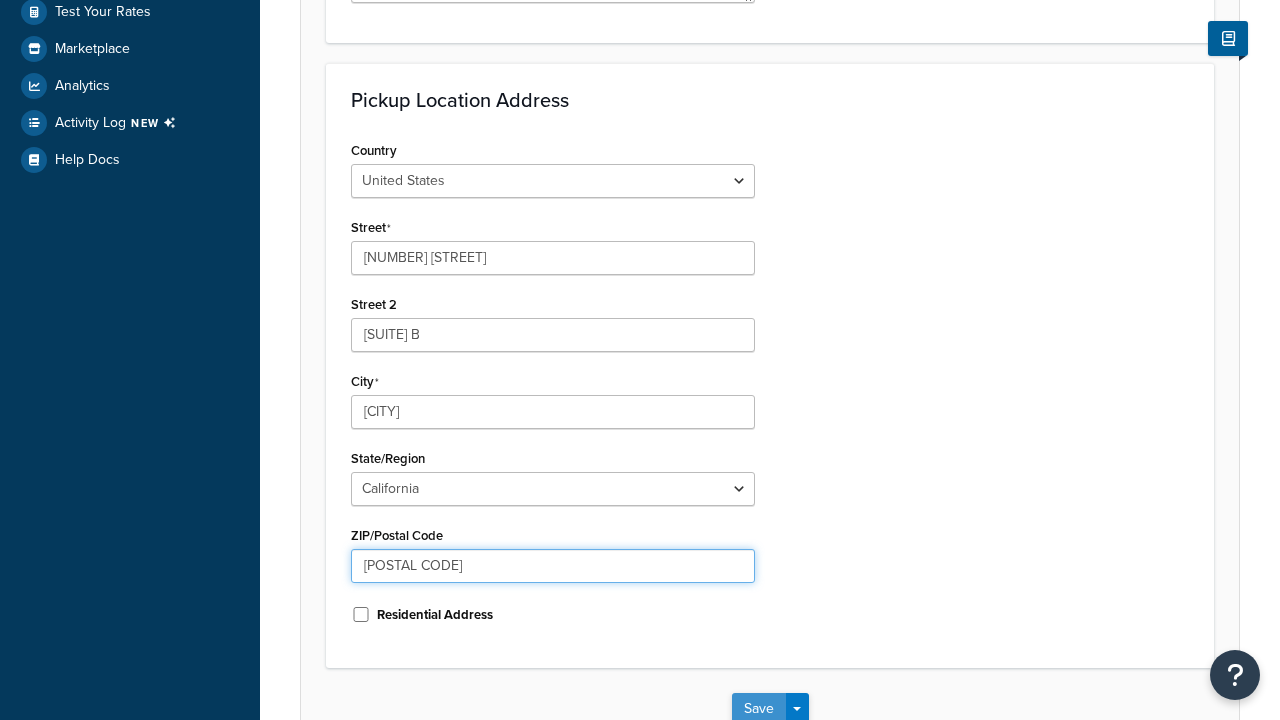 type on "92612" 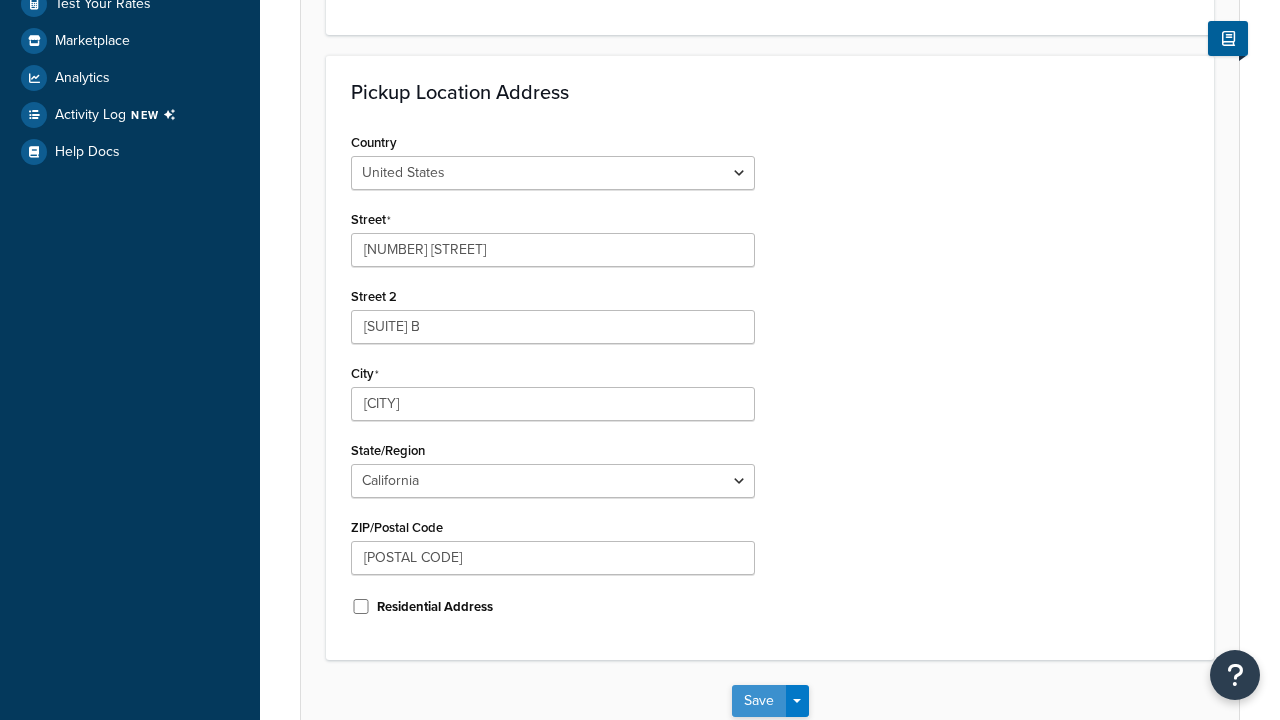 click on "Save" at bounding box center [759, 701] 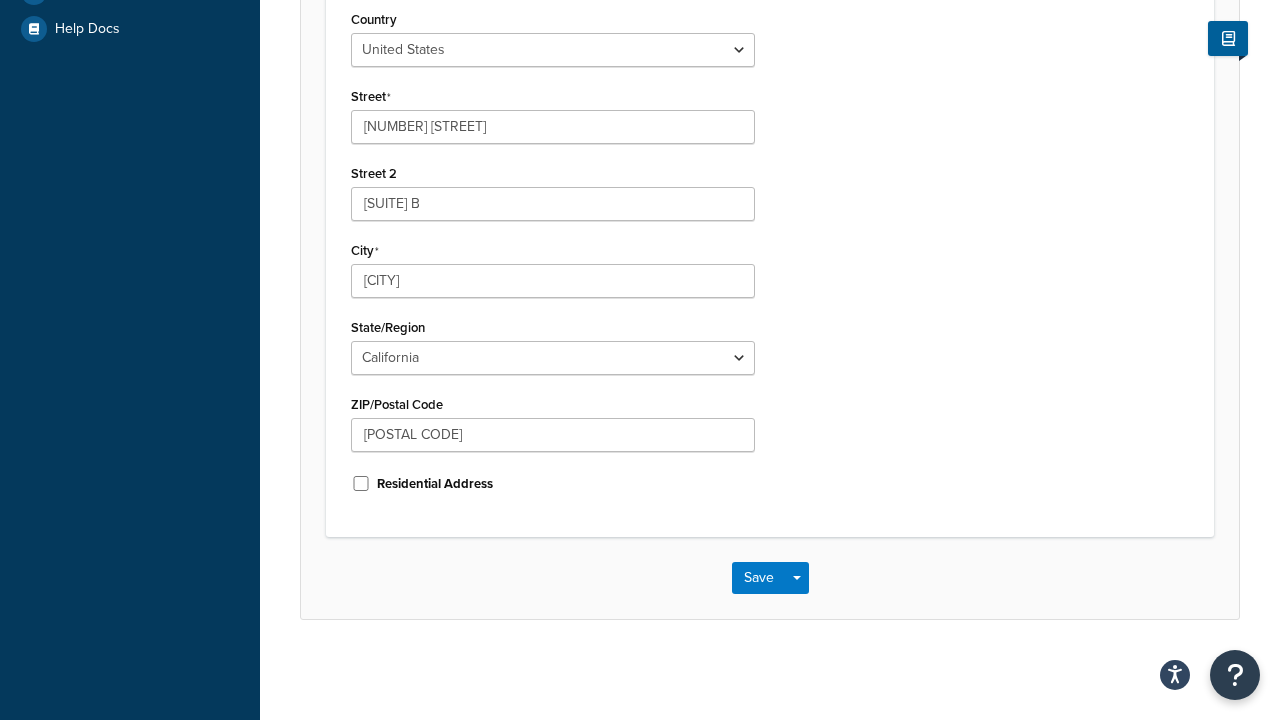 scroll, scrollTop: 0, scrollLeft: 0, axis: both 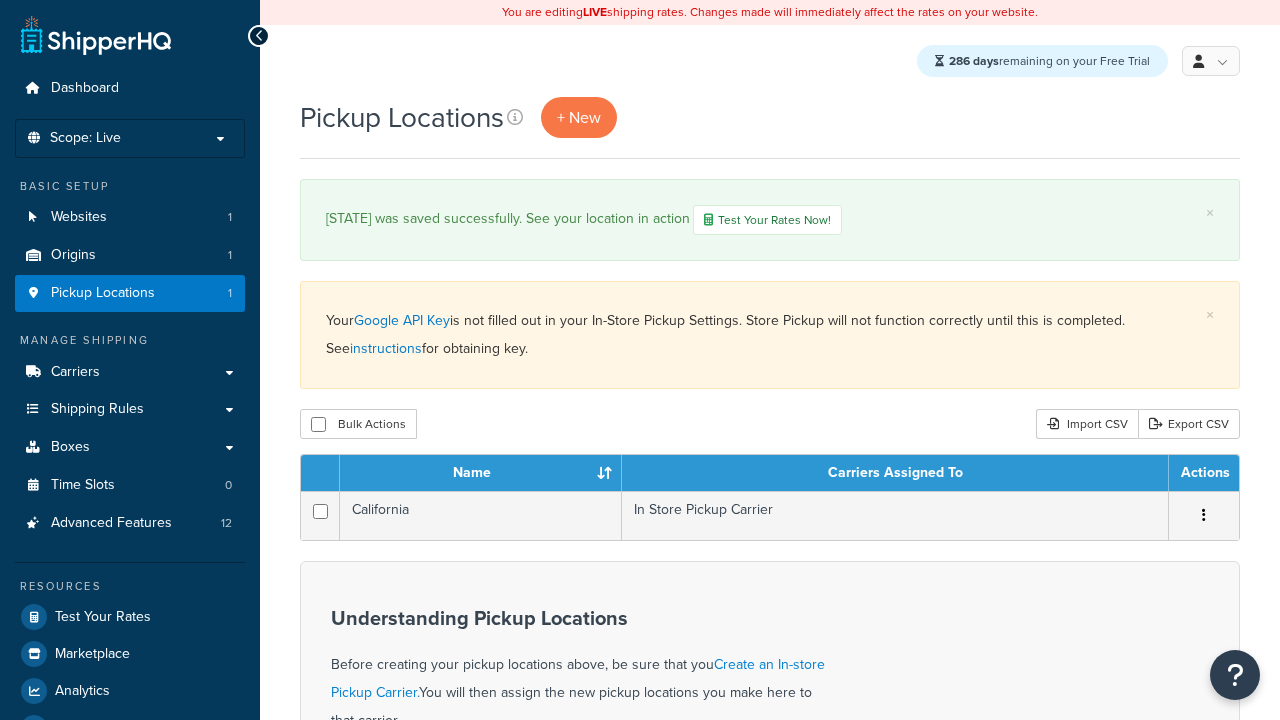 click on "Name" at bounding box center (481, 473) 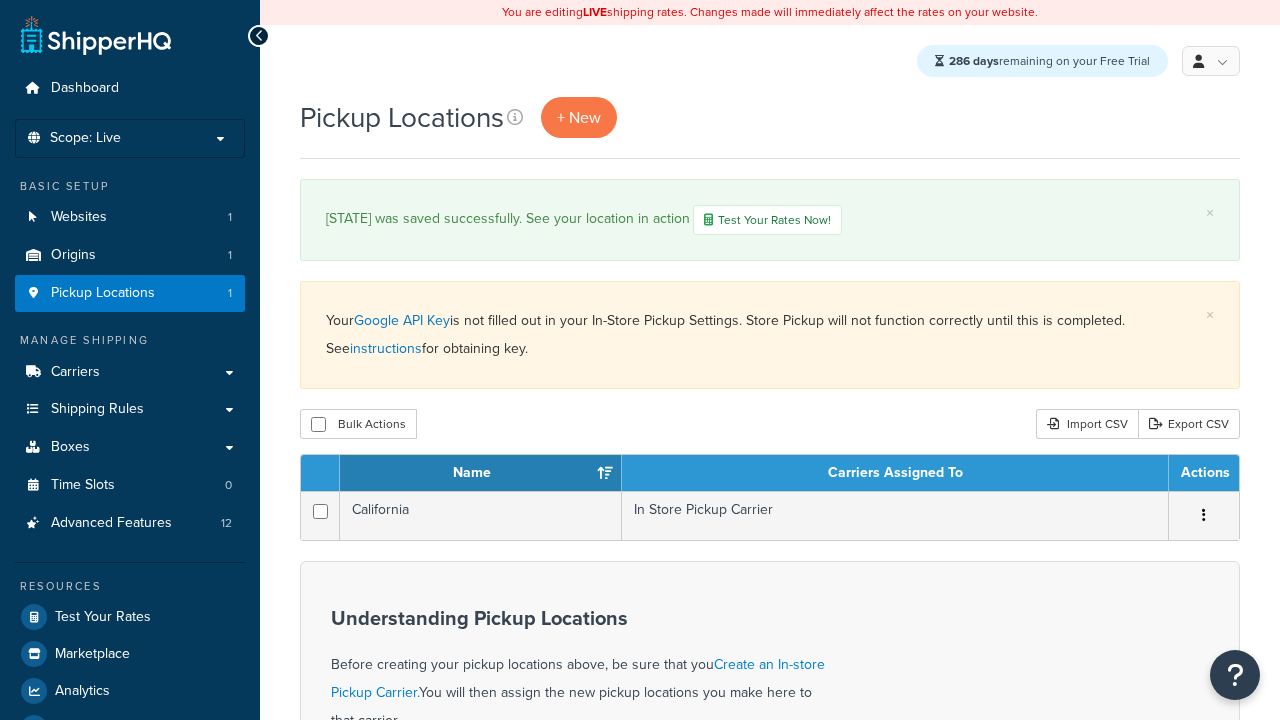 click on "Carriers Assigned To" at bounding box center (895, 473) 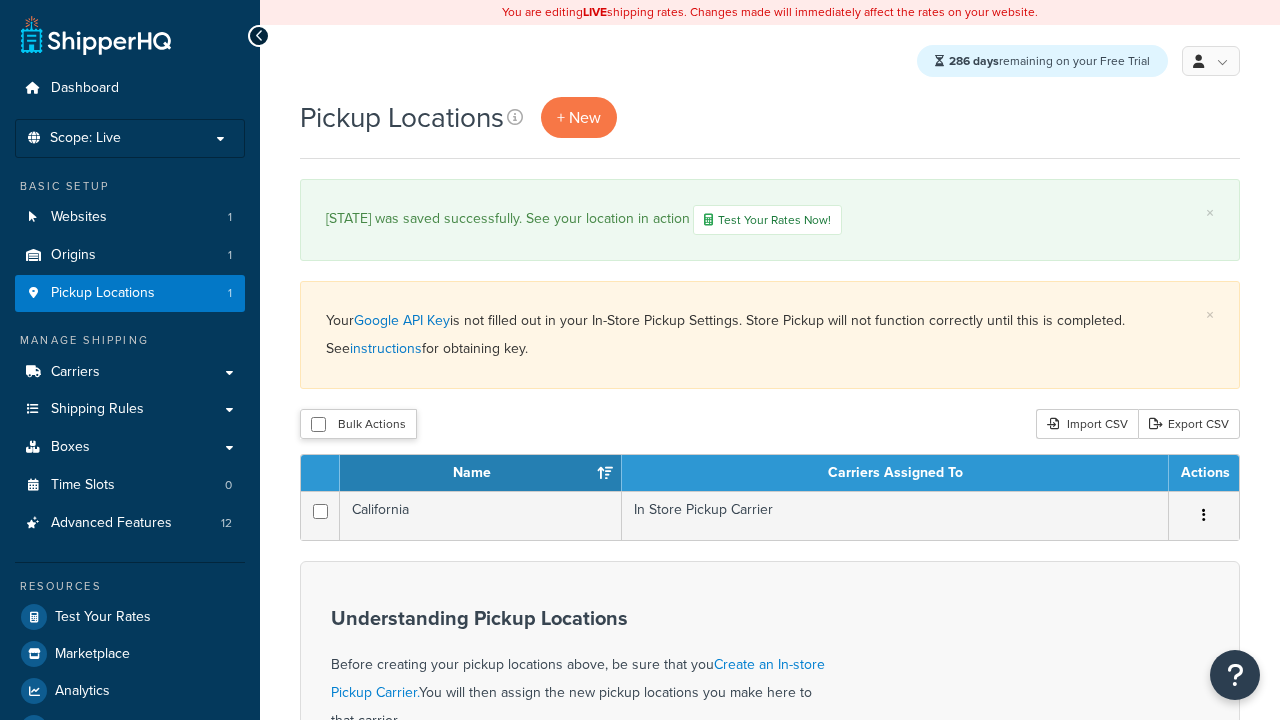 click on "Actions" at bounding box center [1204, 473] 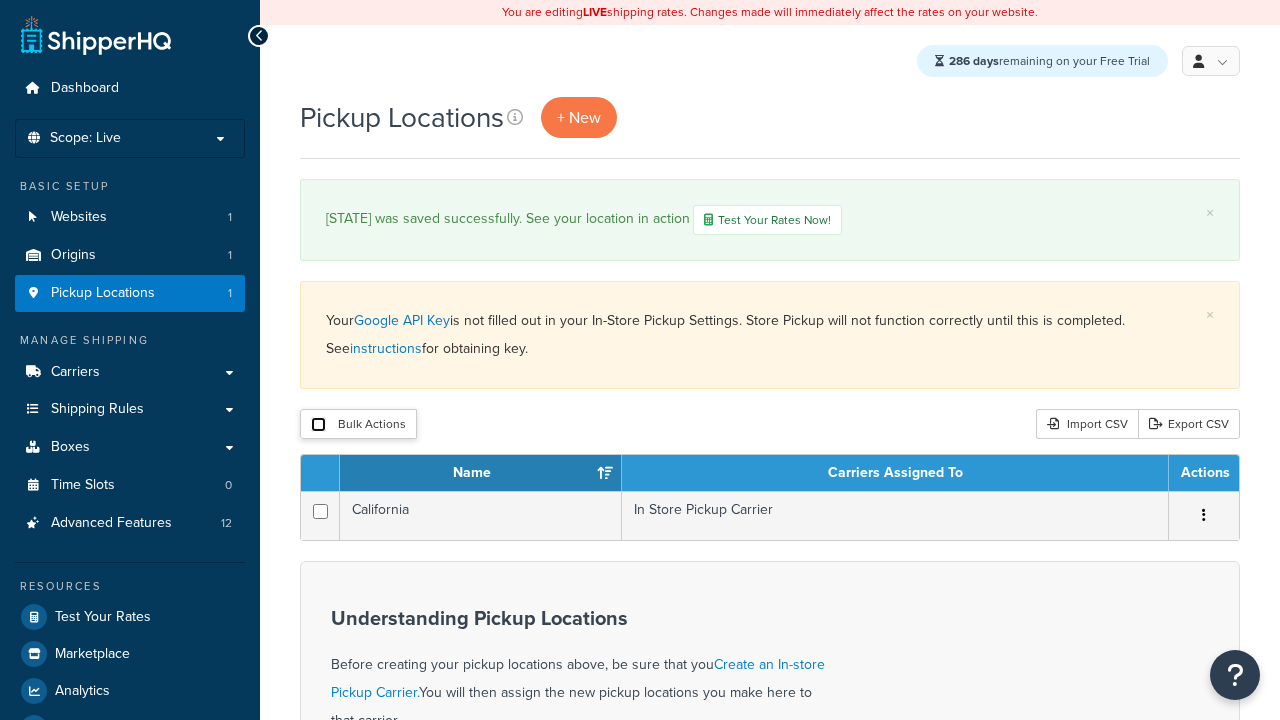 click at bounding box center [318, 424] 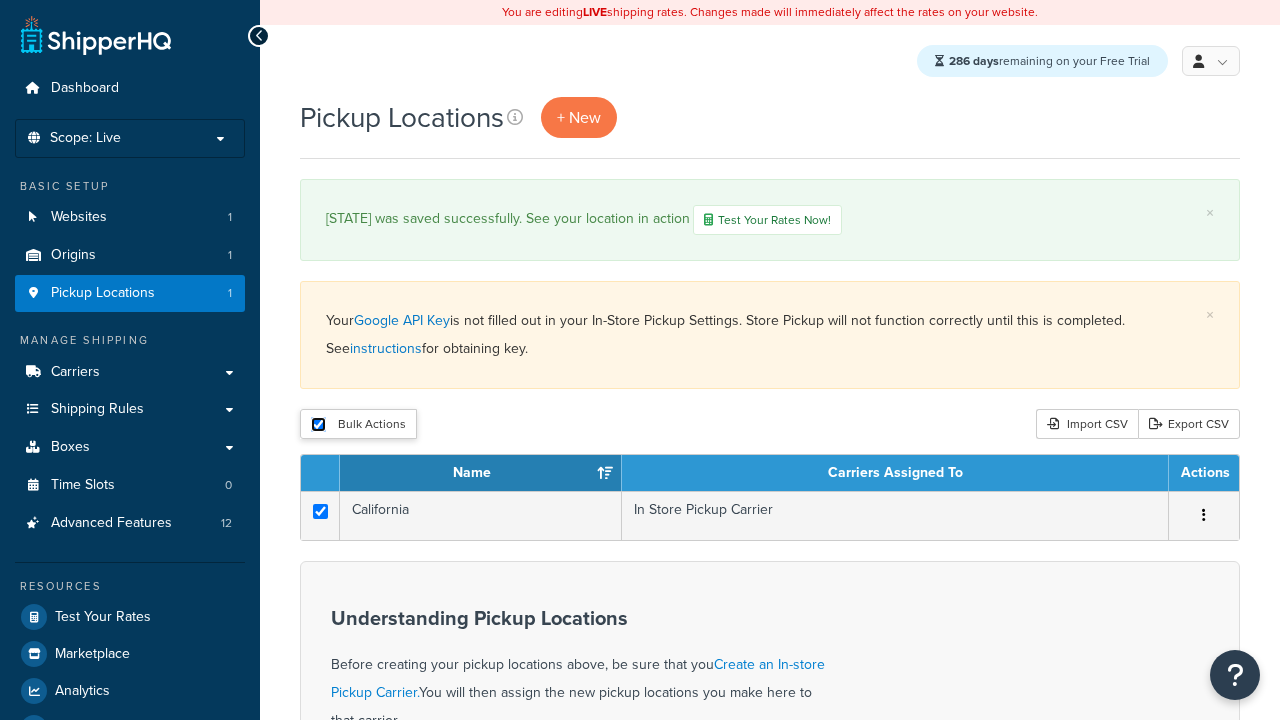 checkbox on "true" 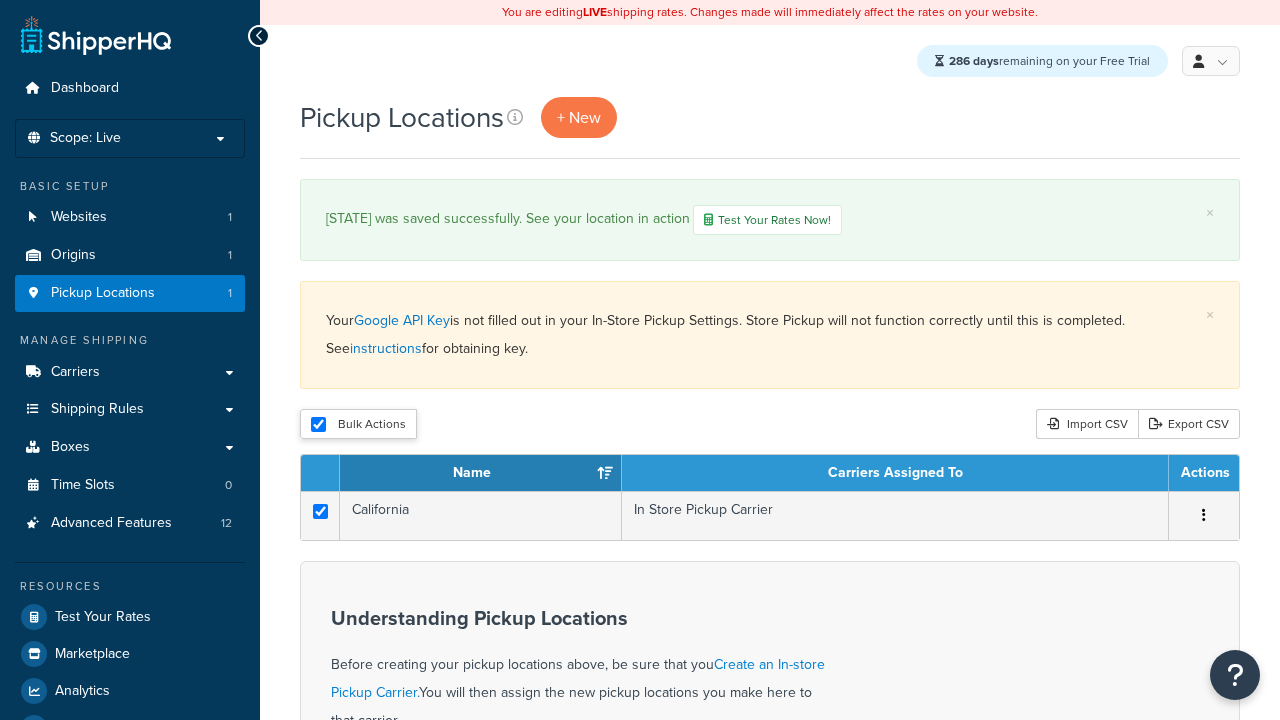 click on "Delete" at bounding box center [0, 0] 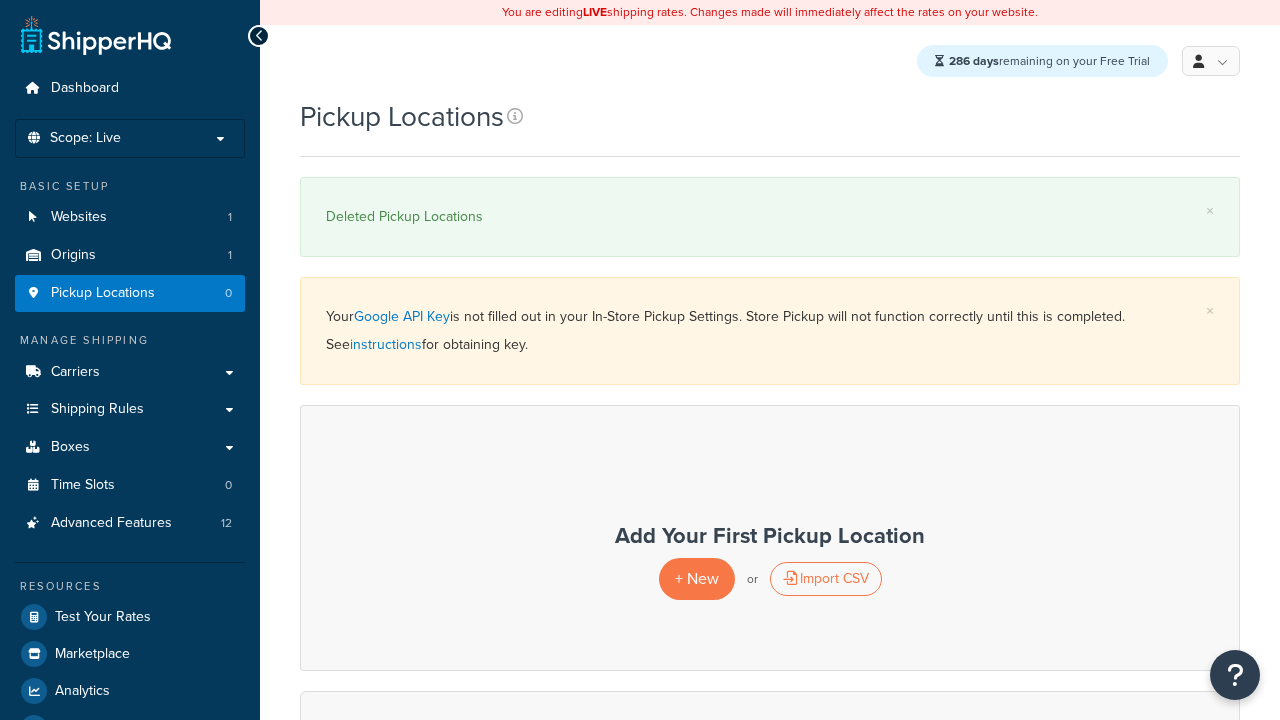 scroll, scrollTop: 0, scrollLeft: 0, axis: both 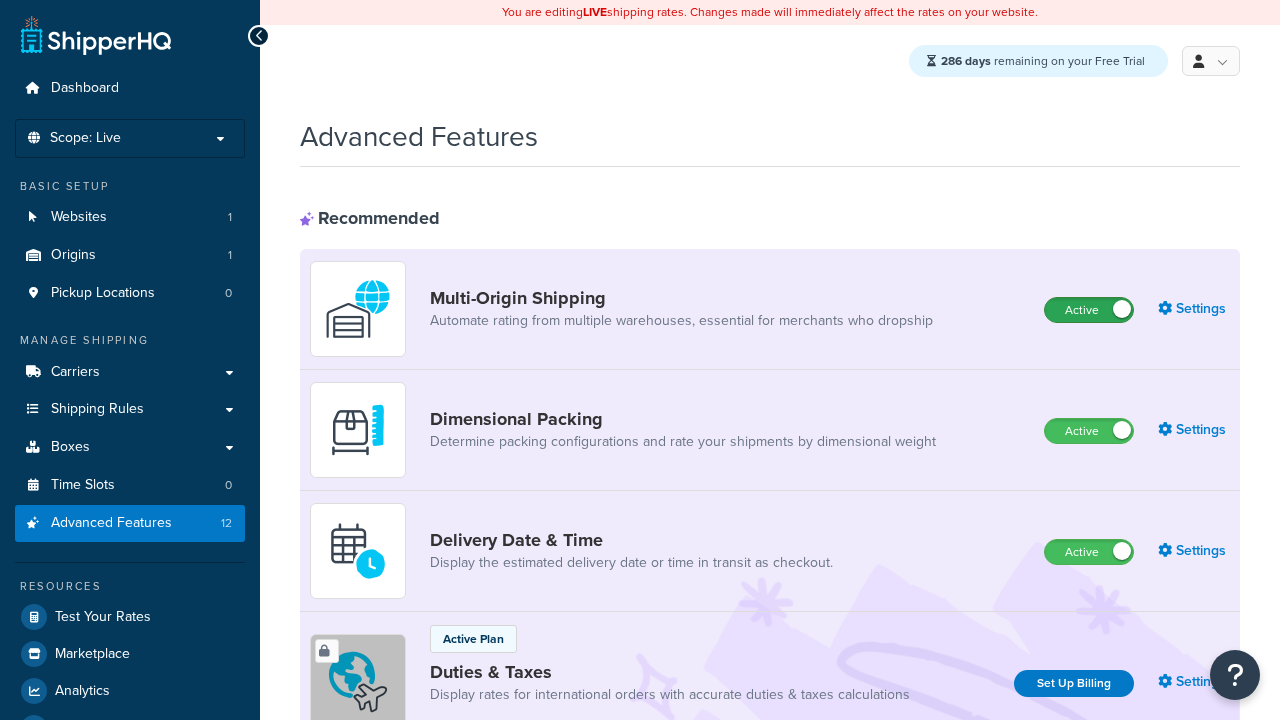 click on "Active" at bounding box center [1089, 310] 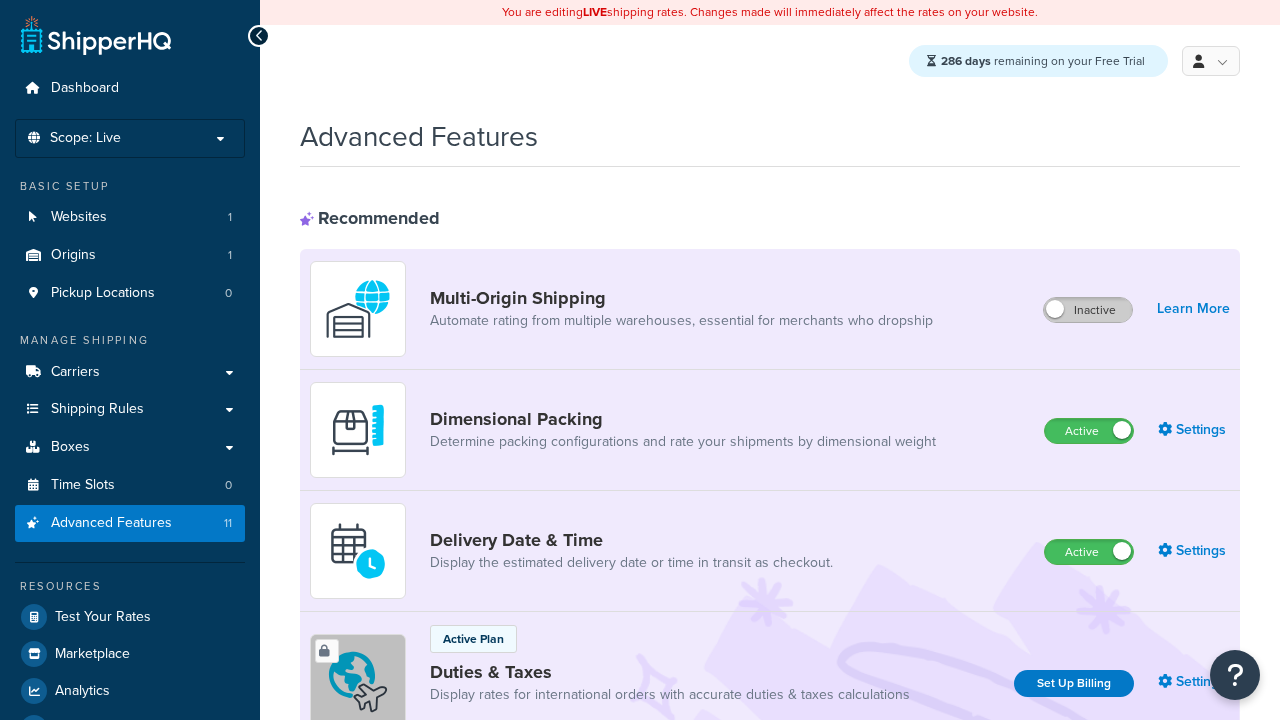 scroll, scrollTop: 0, scrollLeft: 0, axis: both 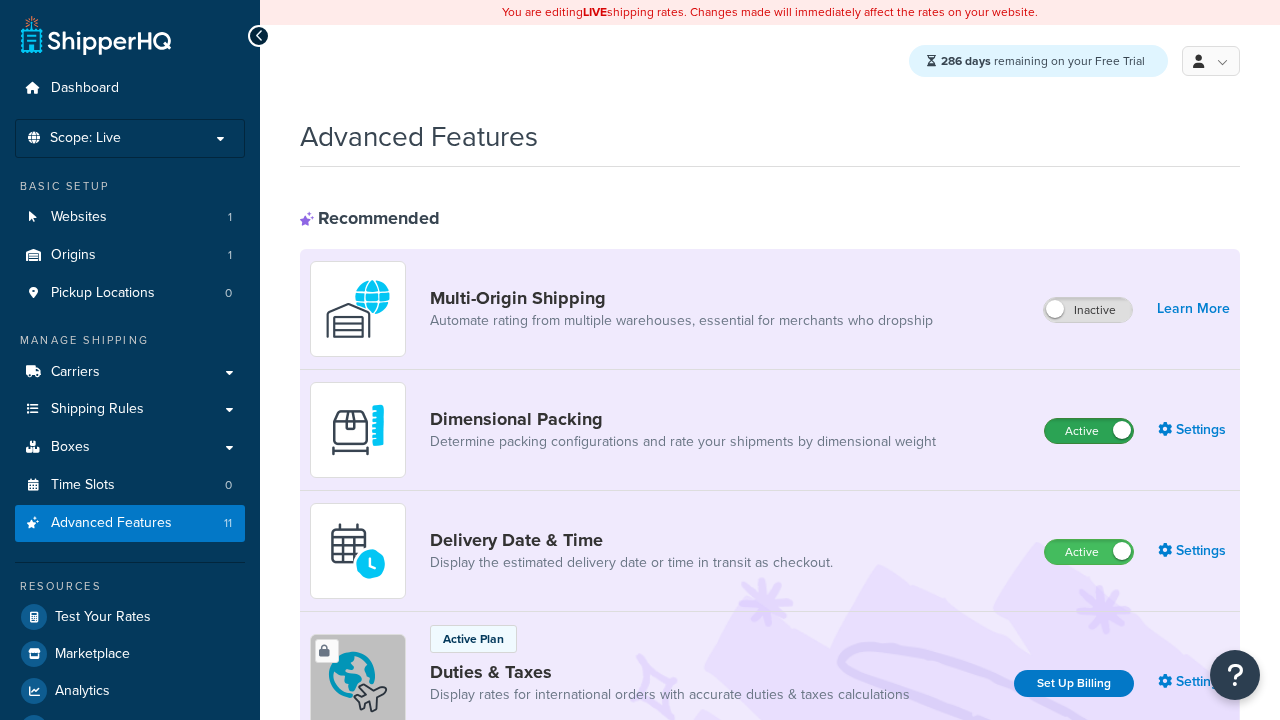 click on "Active" at bounding box center [1089, 431] 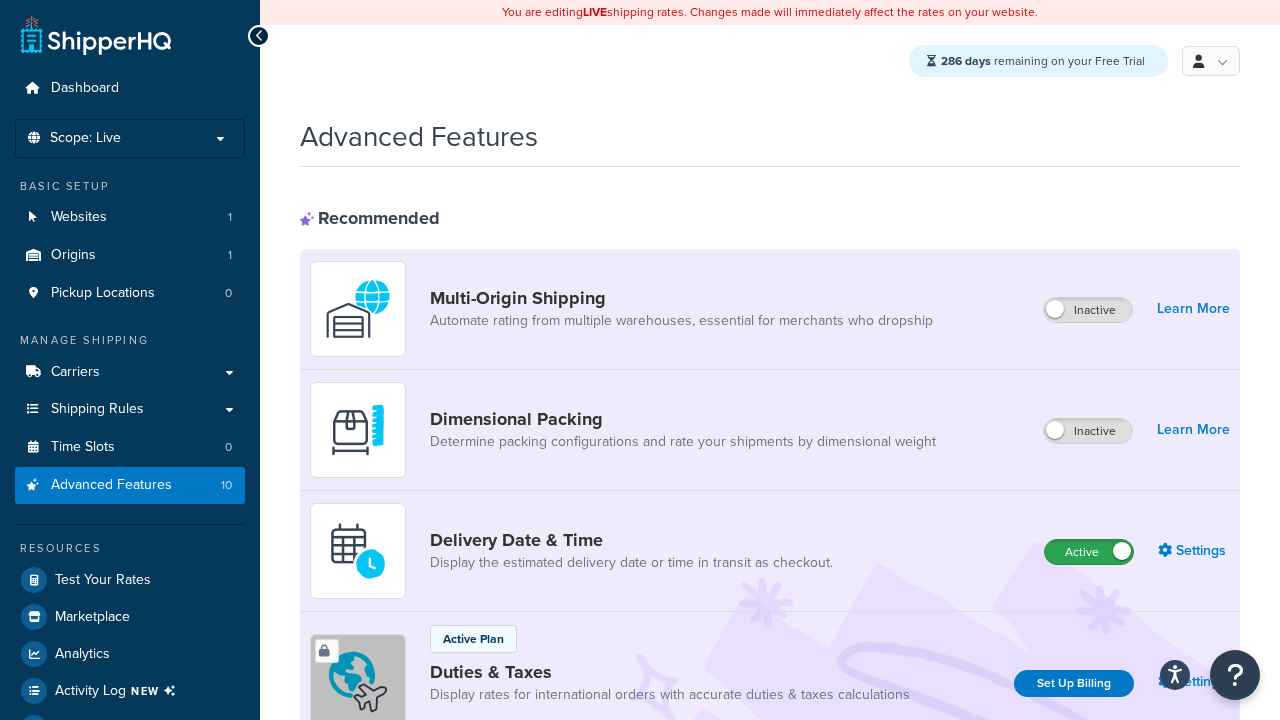 click on "Active" at bounding box center [1089, 552] 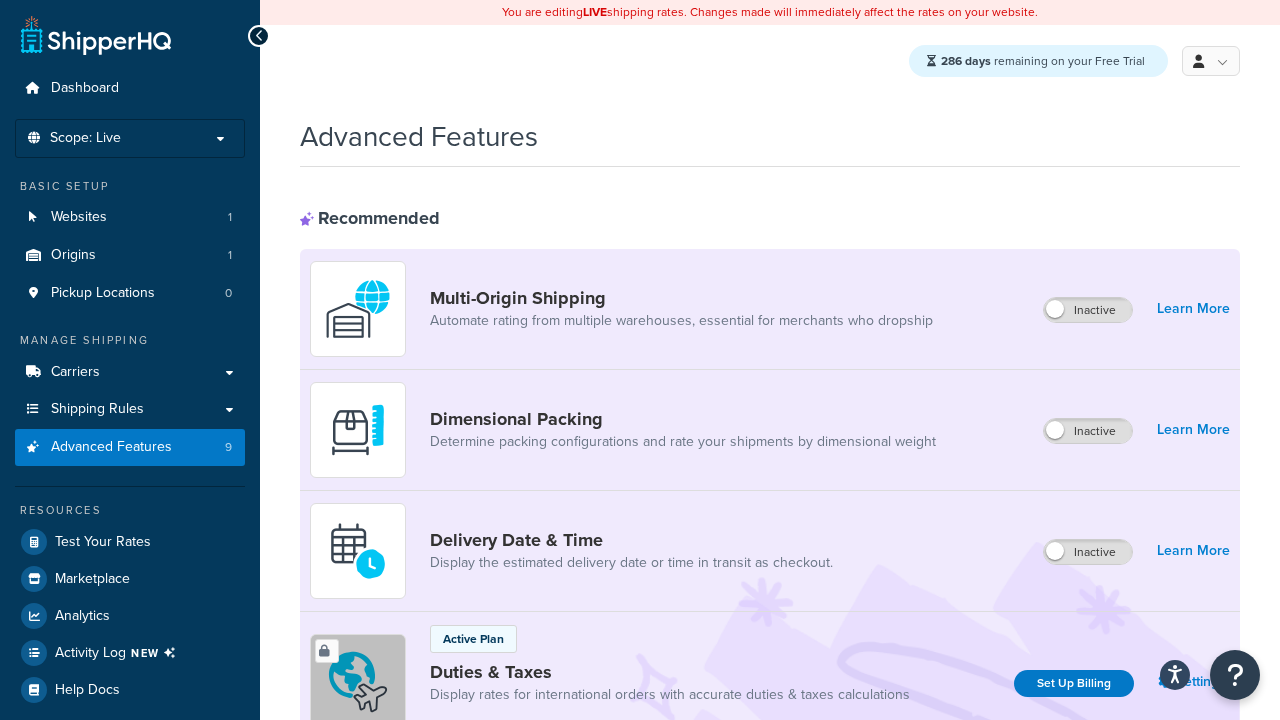 click on "Active" at bounding box center [1089, 887] 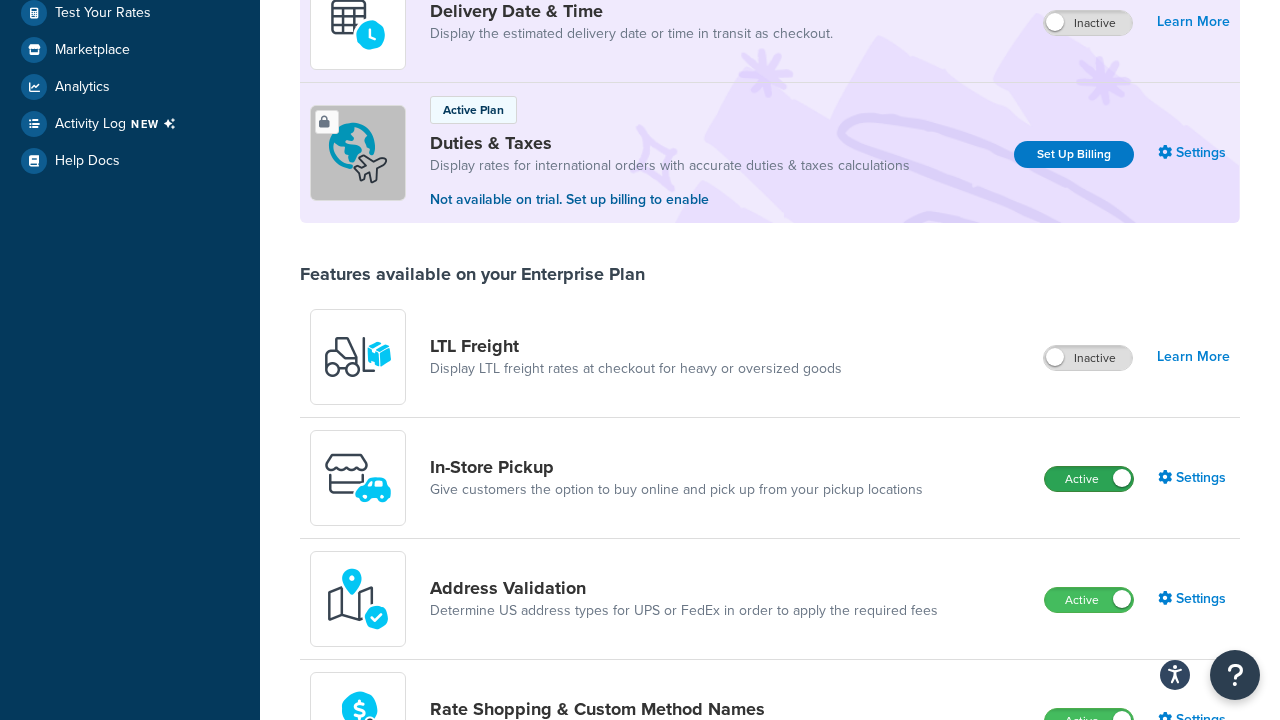click on "Active" at bounding box center [1089, 479] 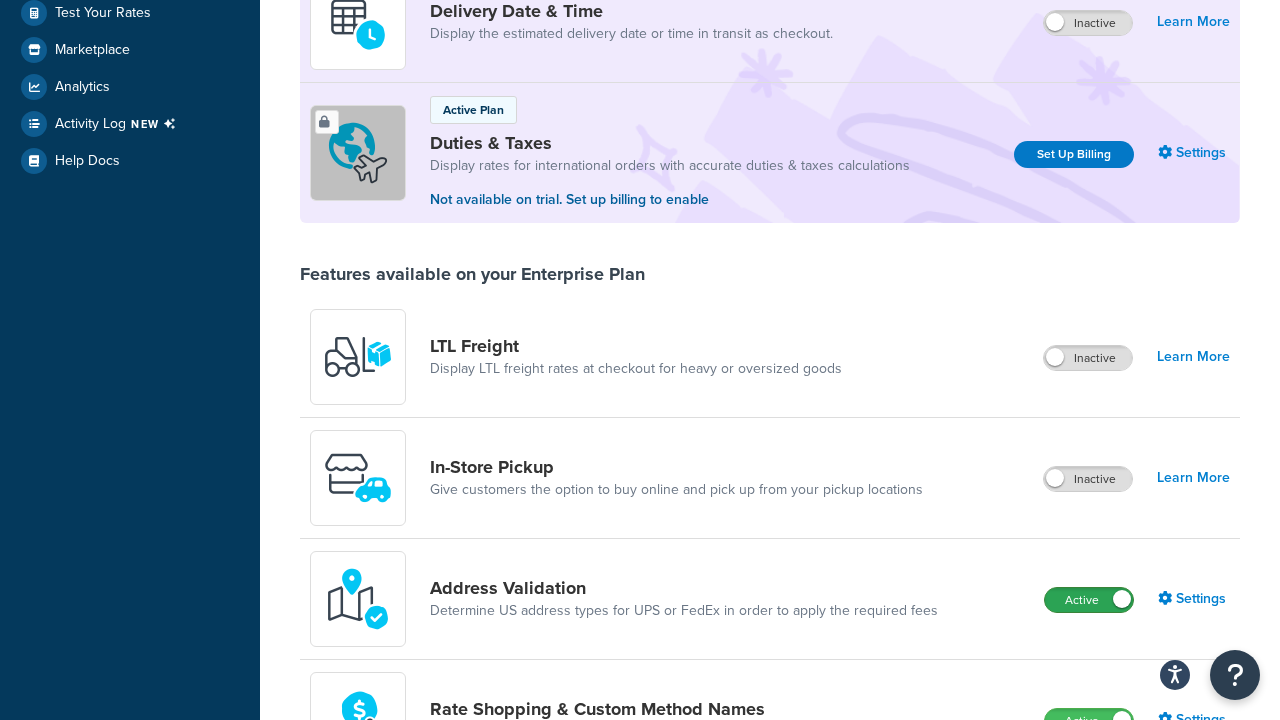 click on "Active" at bounding box center [1089, 600] 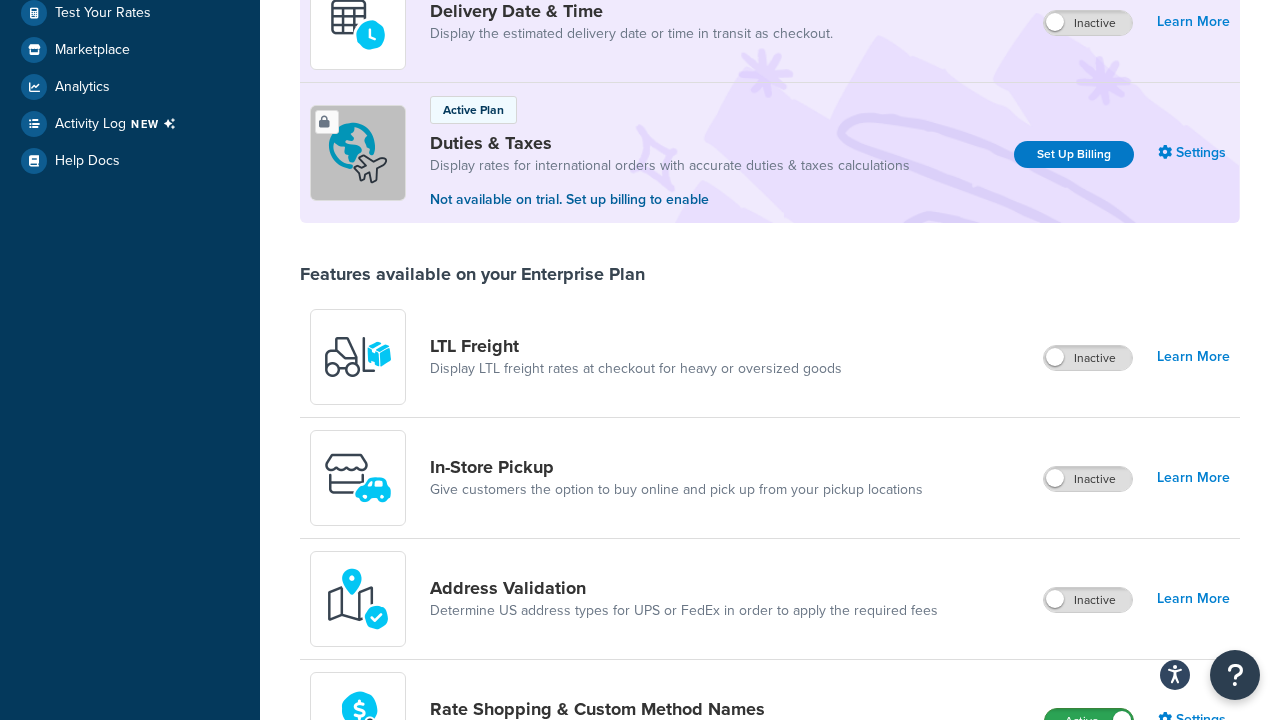 click on "Active" at bounding box center (1089, 721) 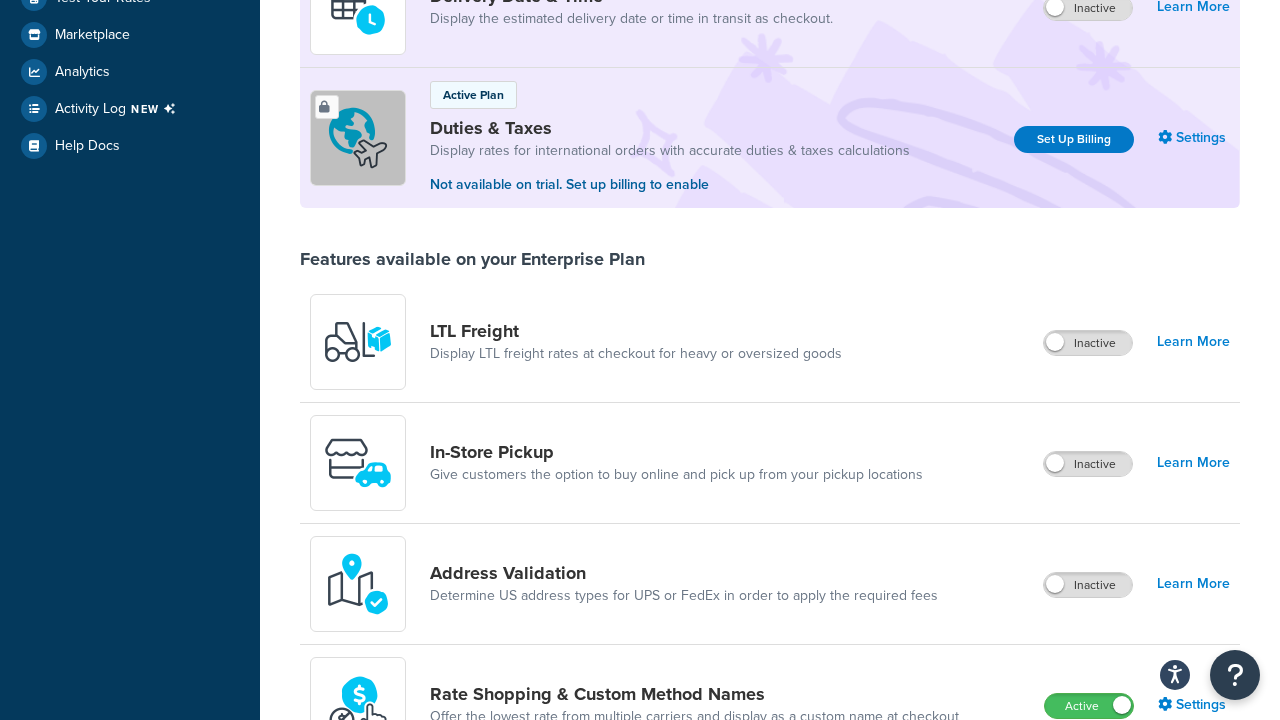 click on "Active" at bounding box center [1088, 827] 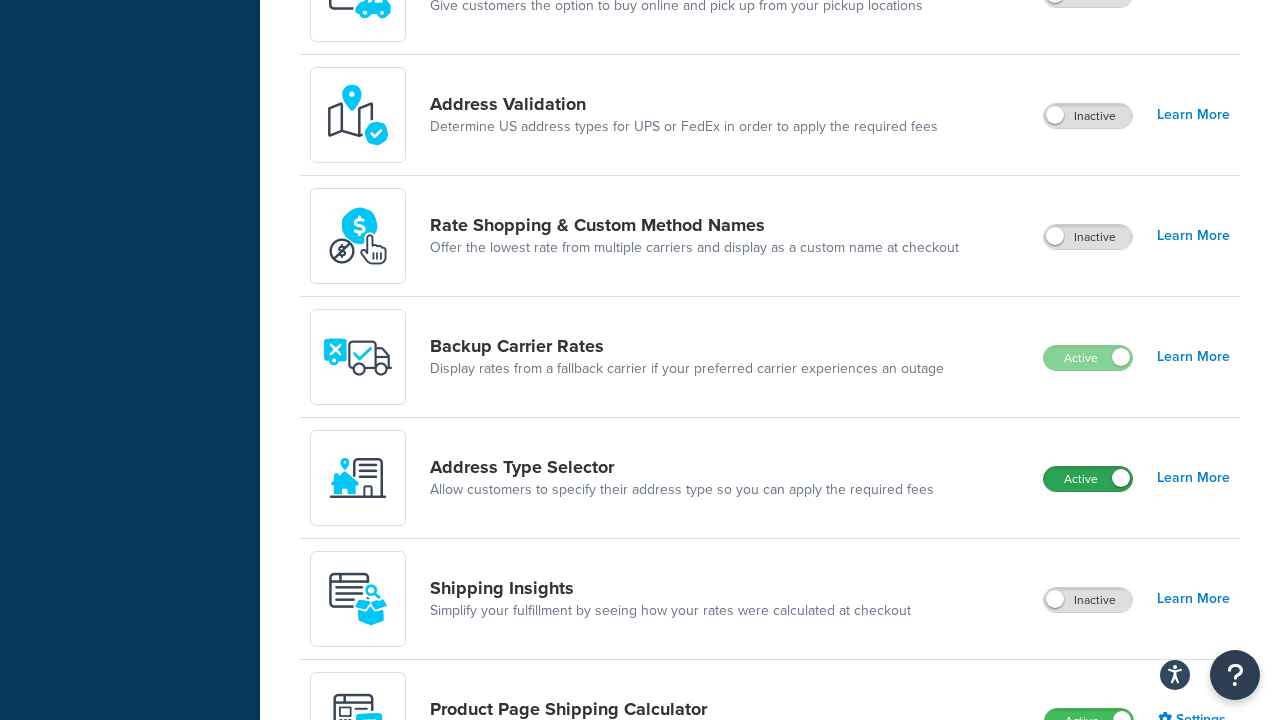 click on "Active" at bounding box center [1088, 479] 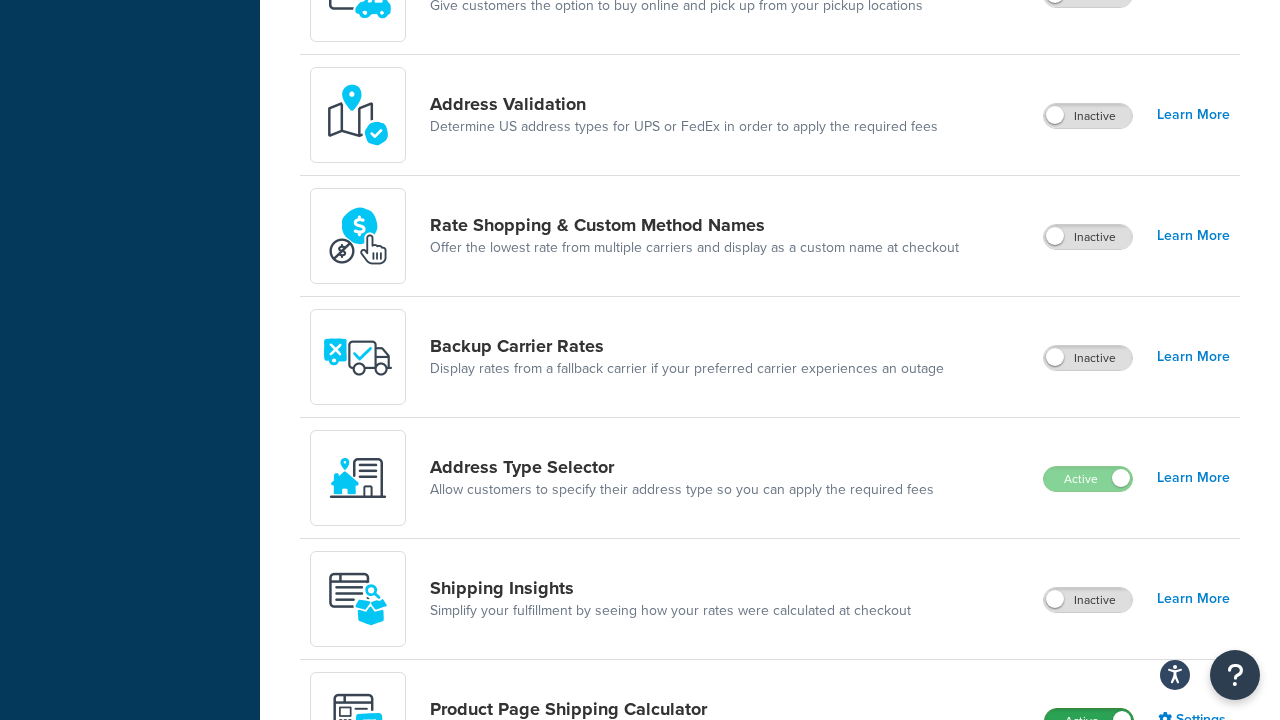click on "Active" at bounding box center [1089, 721] 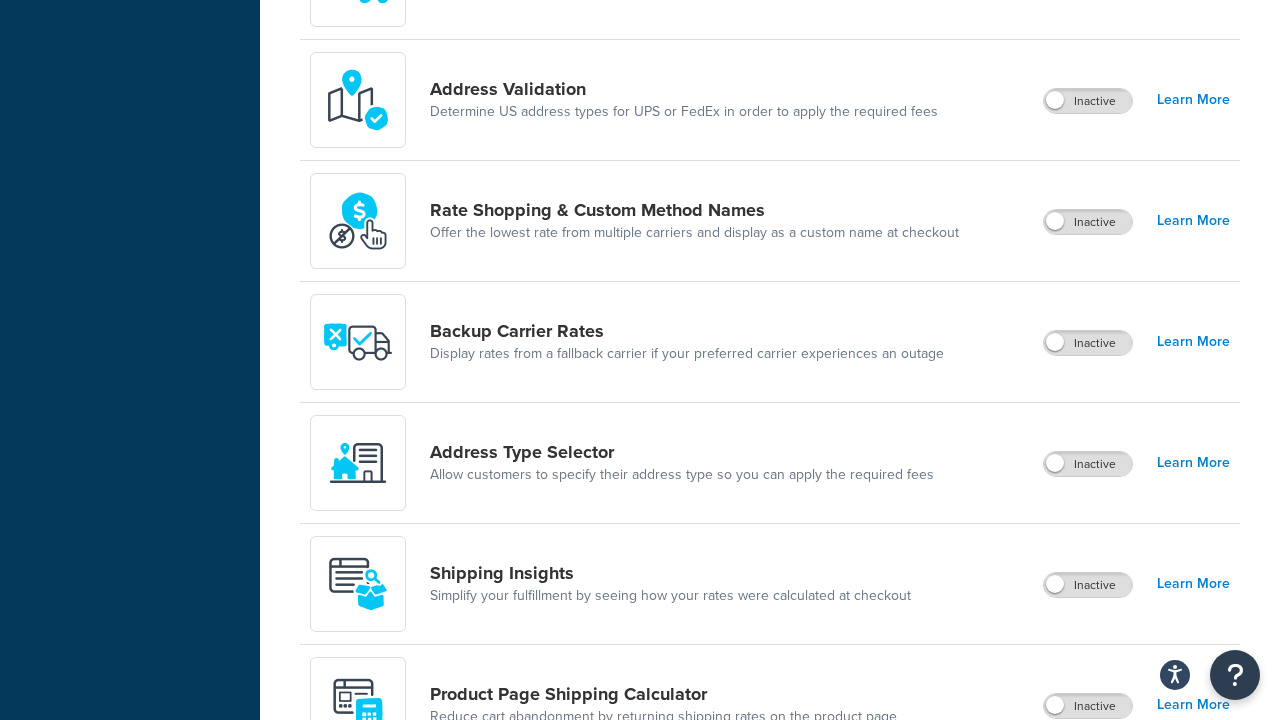 click on "Active" at bounding box center [1088, 827] 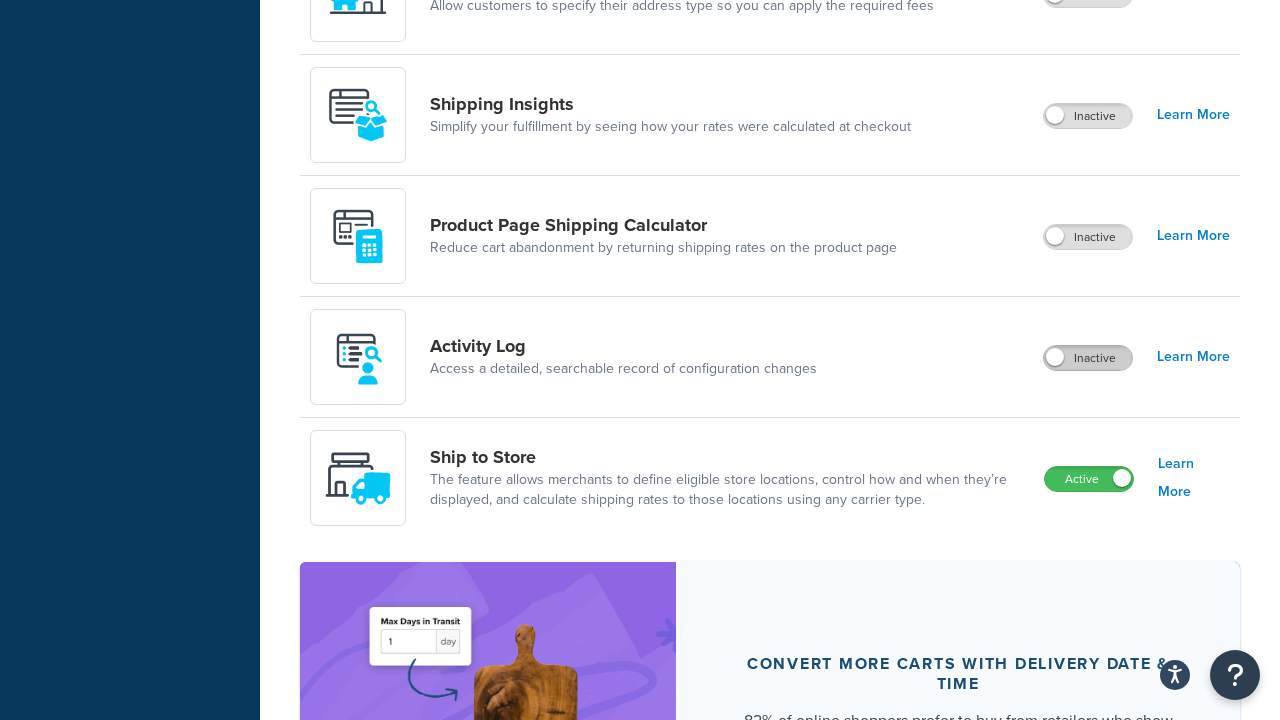 click on "Active" at bounding box center (1089, 479) 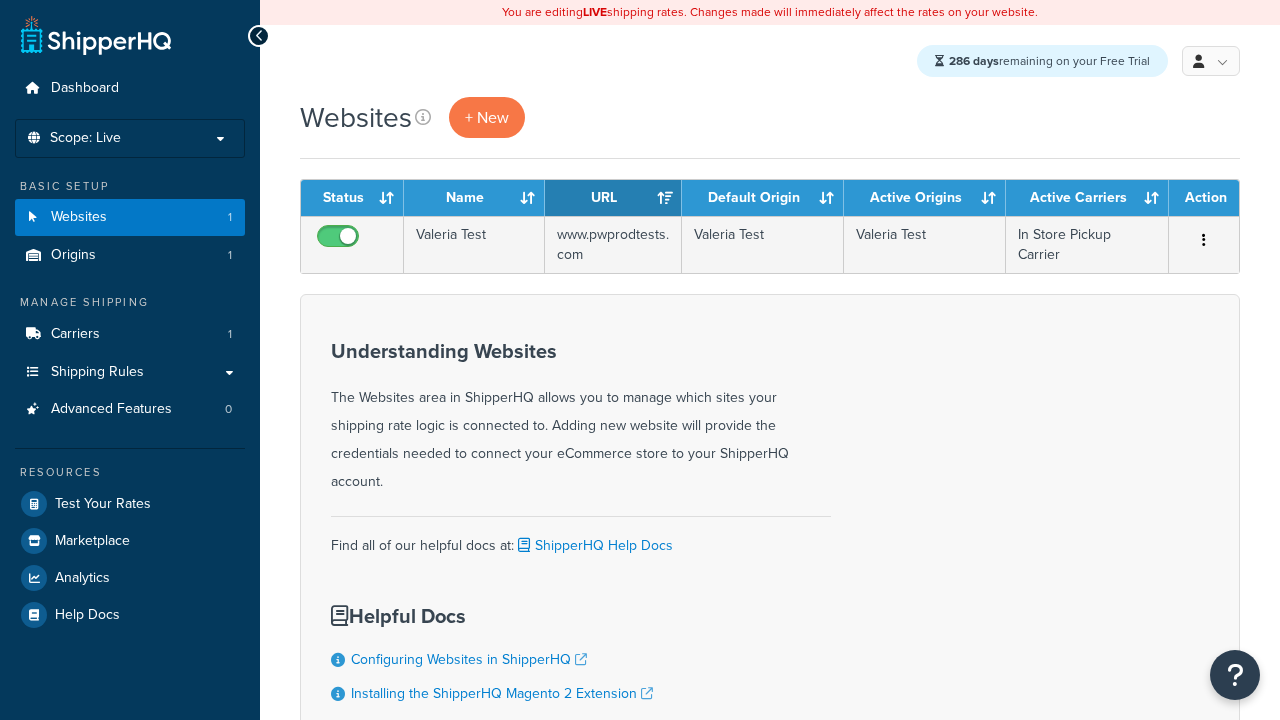 scroll, scrollTop: 0, scrollLeft: 0, axis: both 